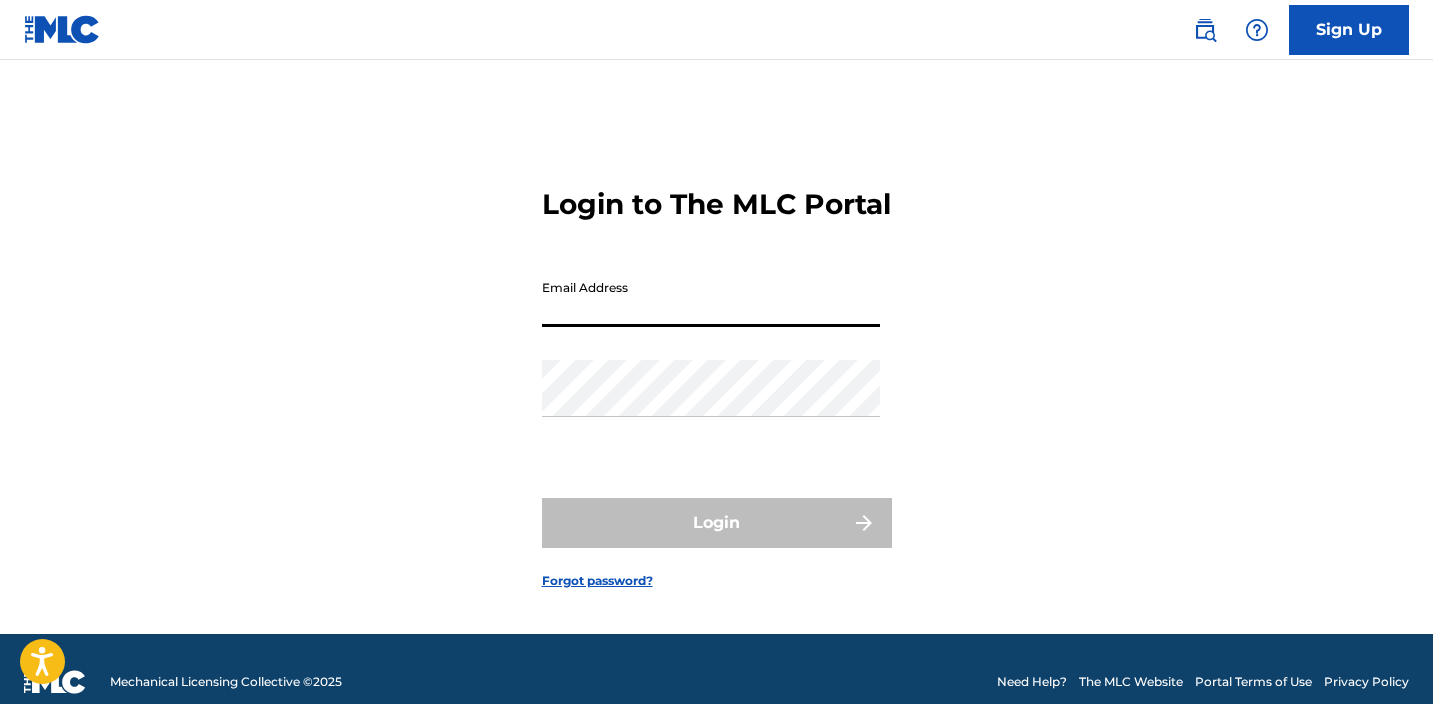 scroll, scrollTop: 0, scrollLeft: 0, axis: both 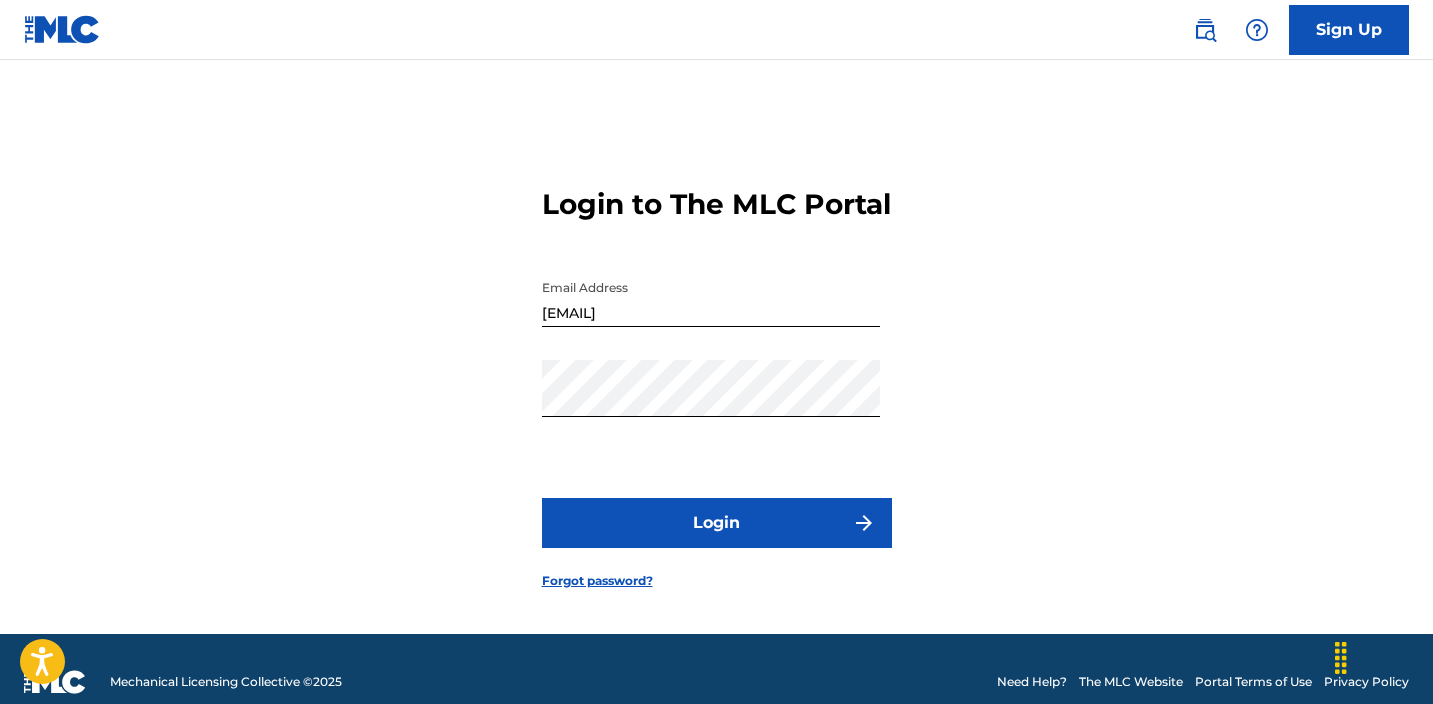click on "Login" at bounding box center [717, 523] 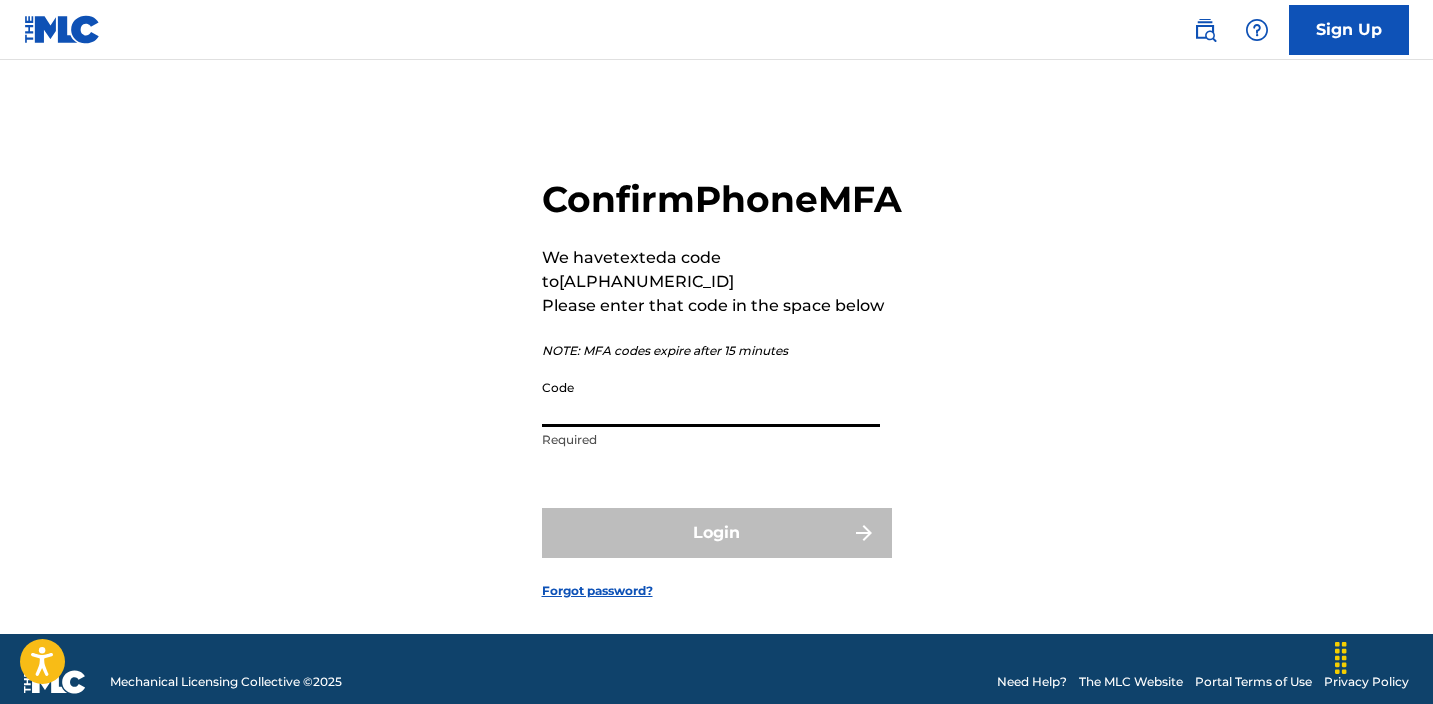 click on "Code" at bounding box center [711, 398] 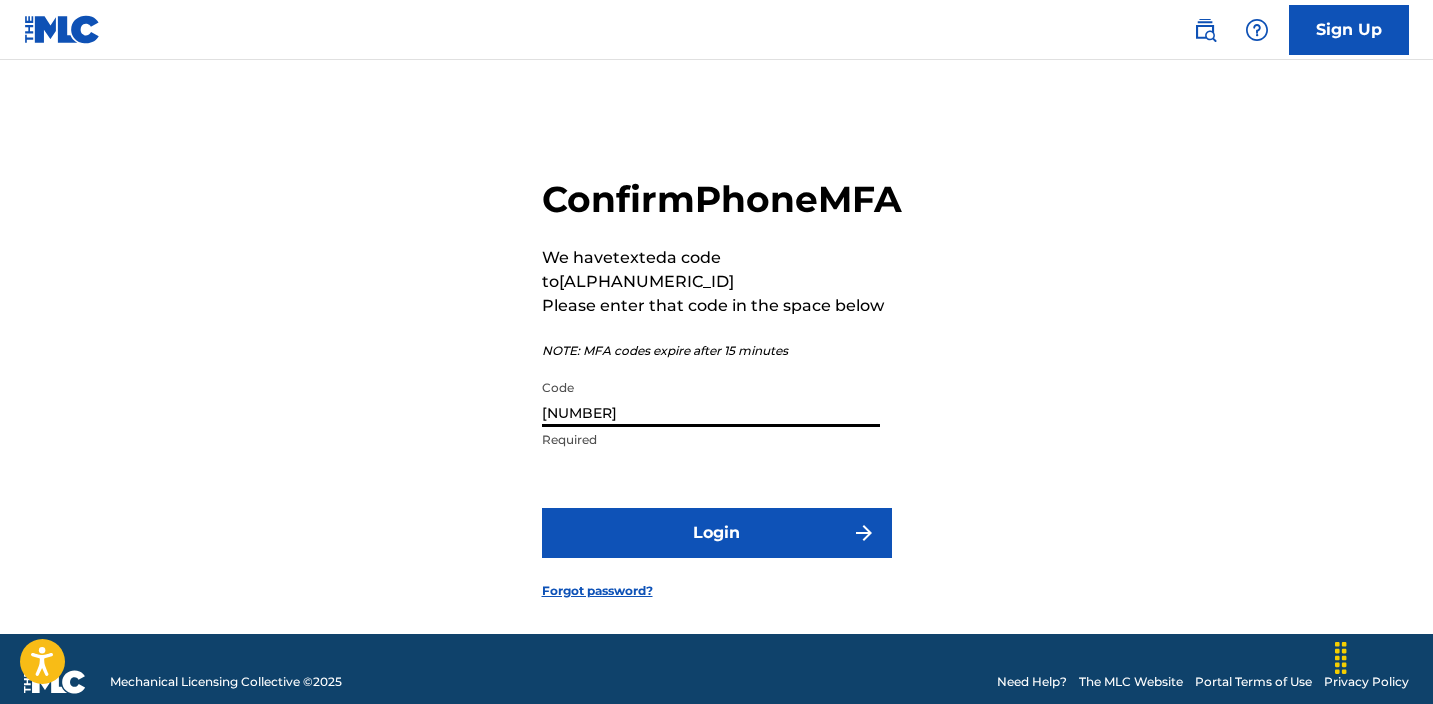 type on "[NUMBER]" 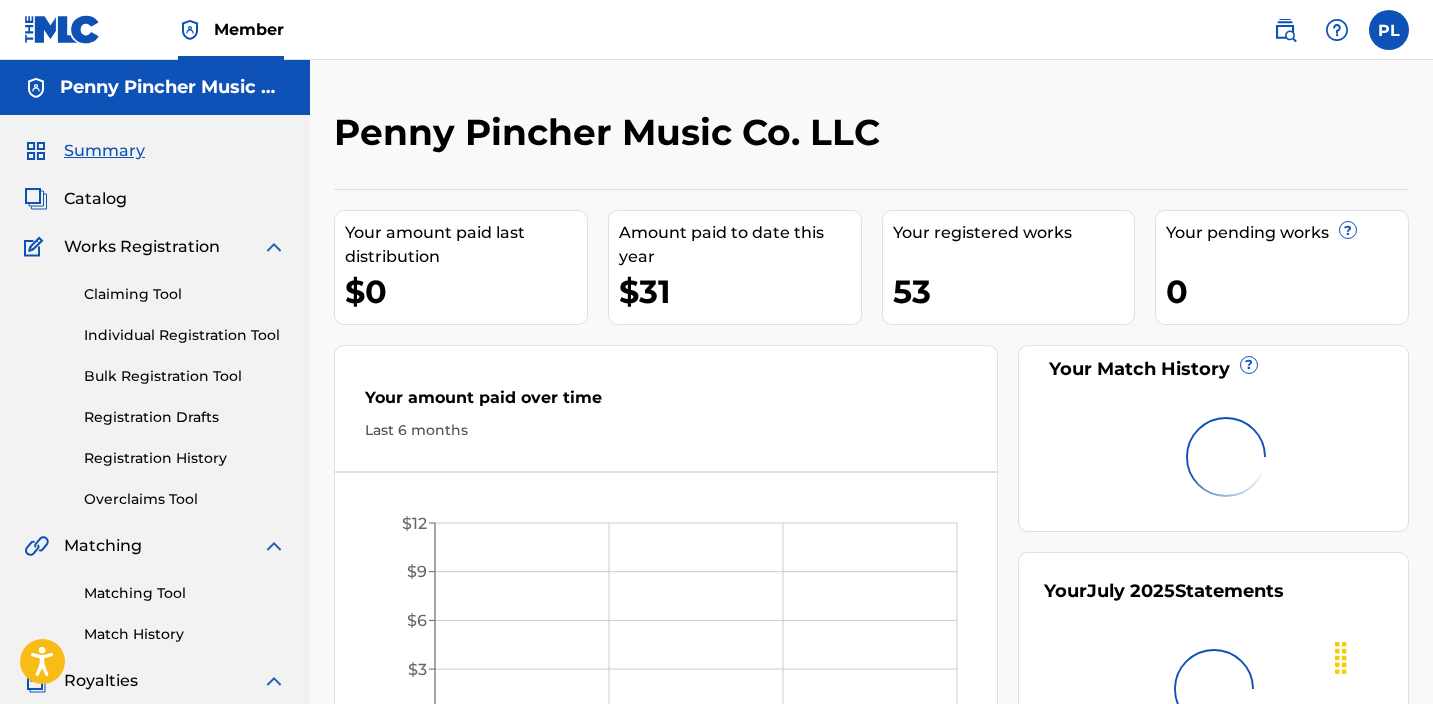 scroll, scrollTop: 0, scrollLeft: 0, axis: both 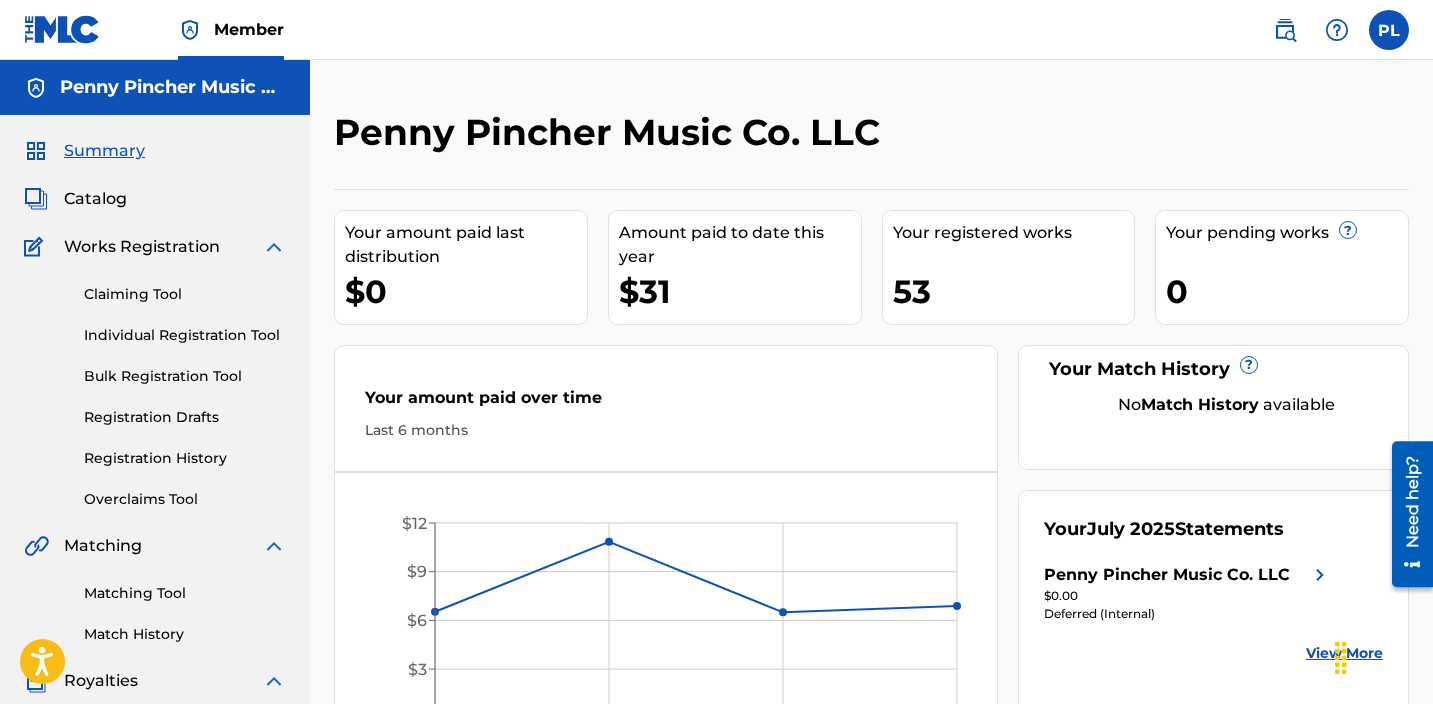 click on "Claiming Tool" at bounding box center [185, 294] 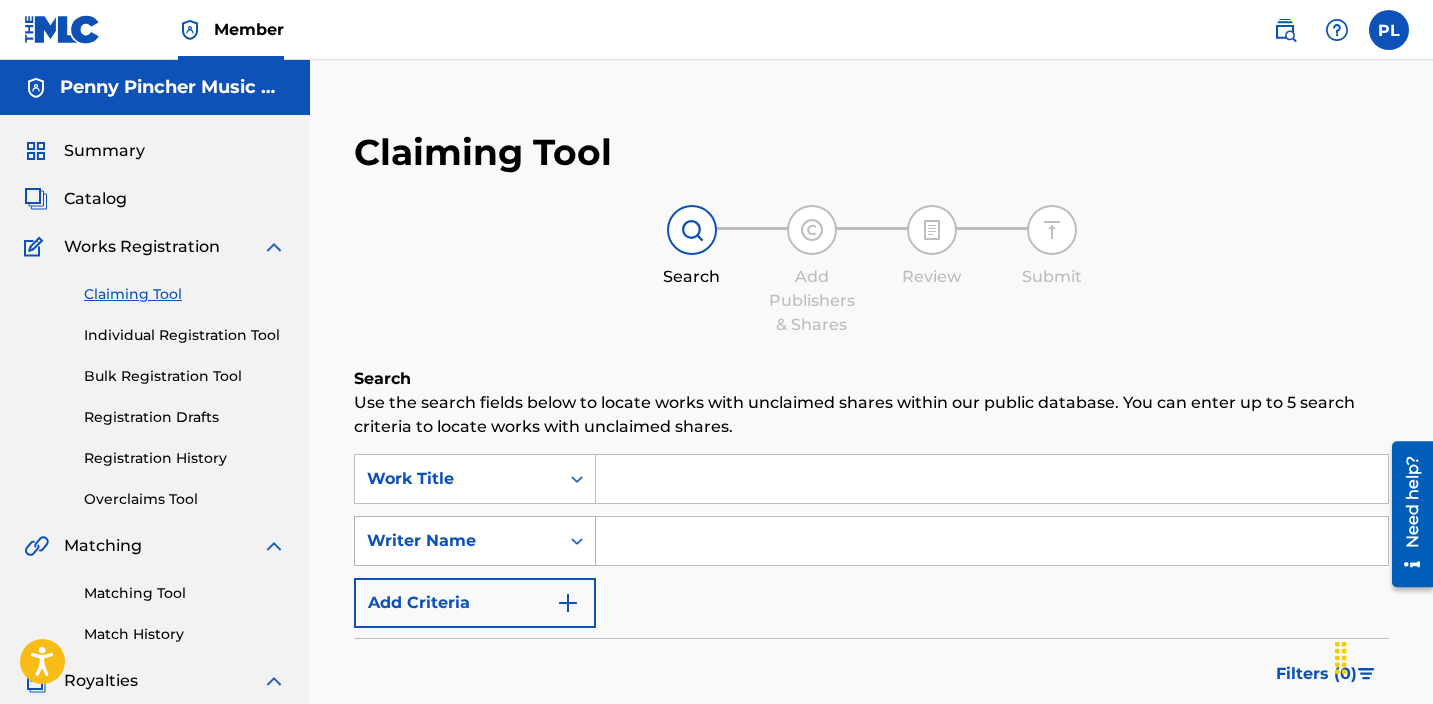 click 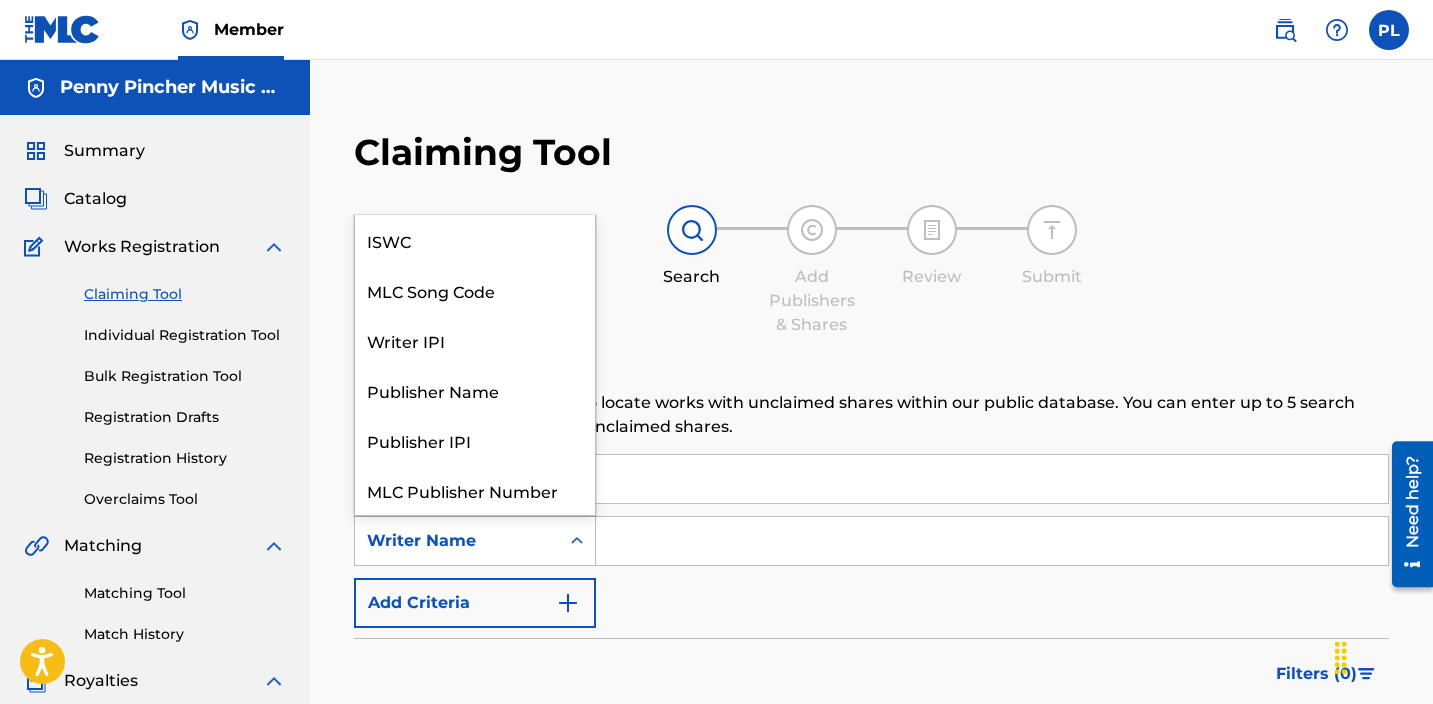 scroll, scrollTop: 50, scrollLeft: 0, axis: vertical 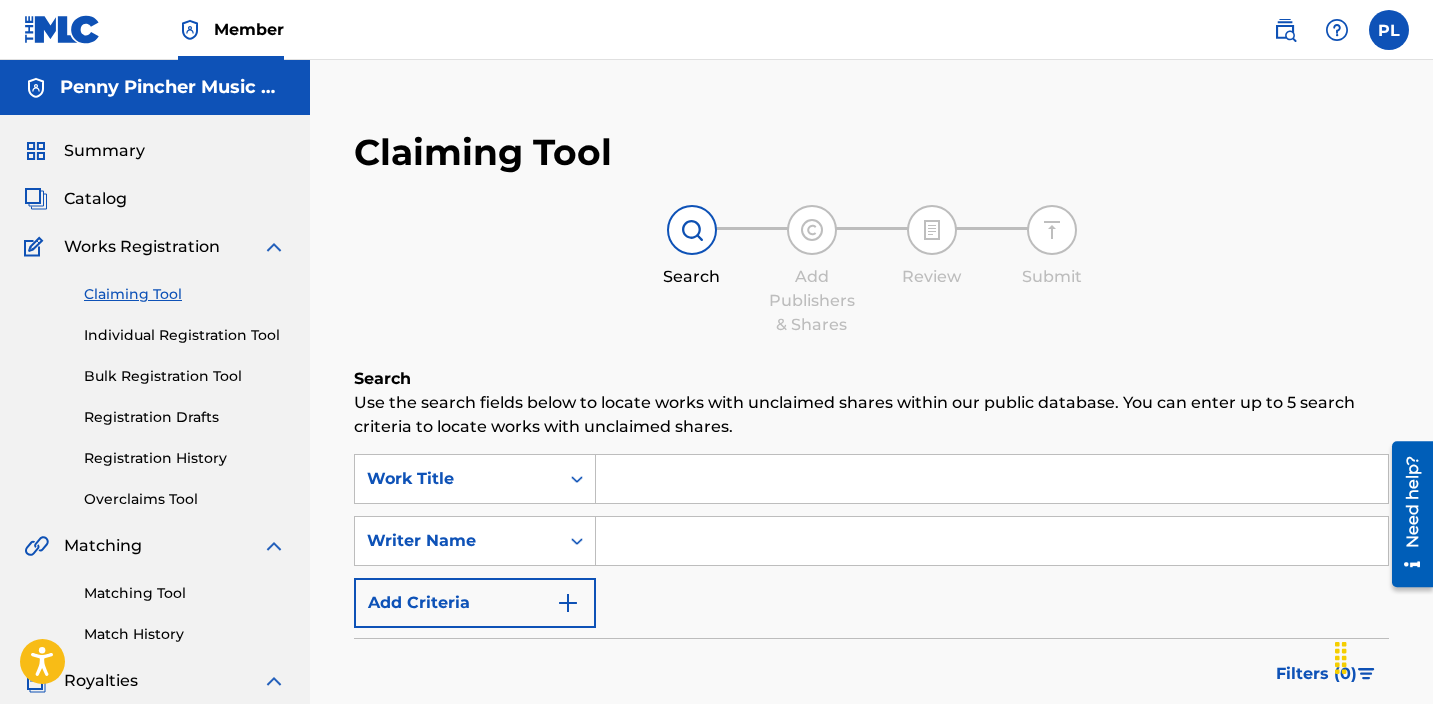 click at bounding box center (992, 479) 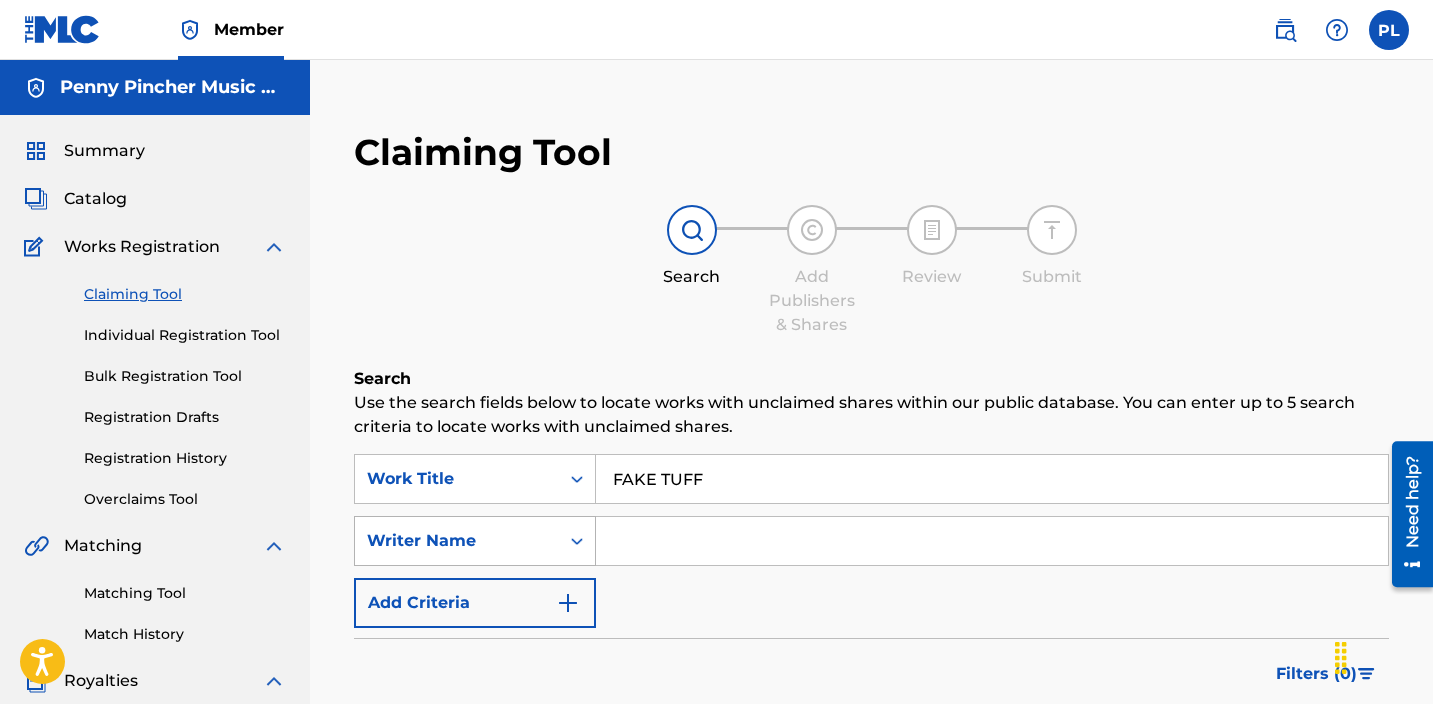 type on "FAKE TUFF" 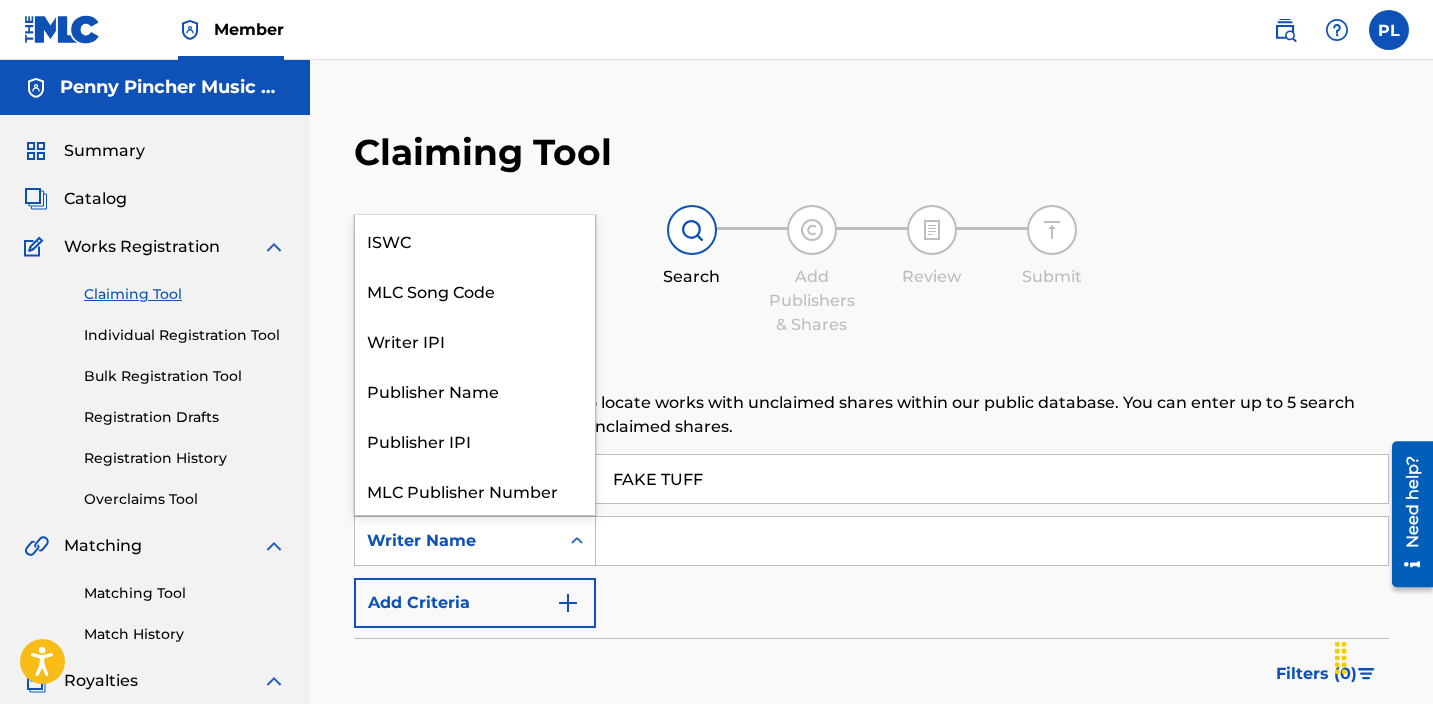 click at bounding box center (577, 541) 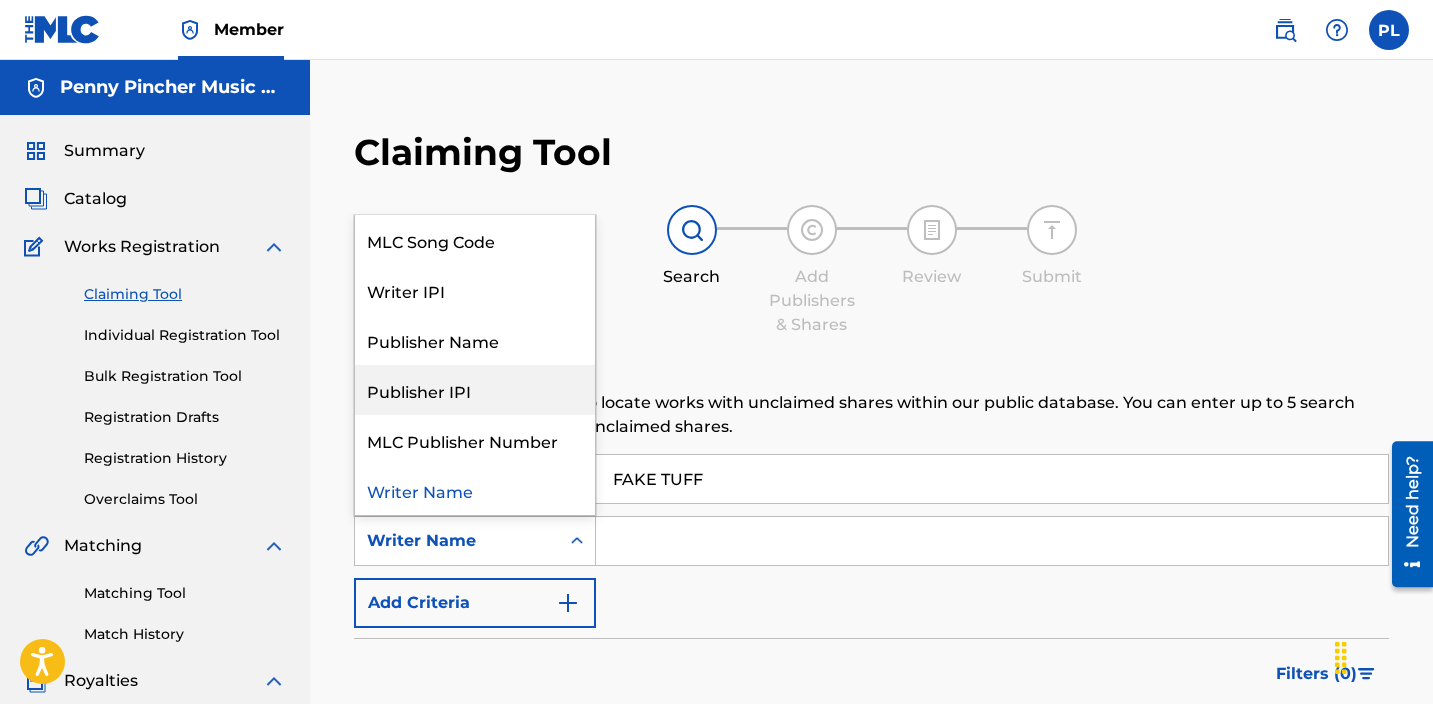 click on "Publisher IPI" at bounding box center [475, 390] 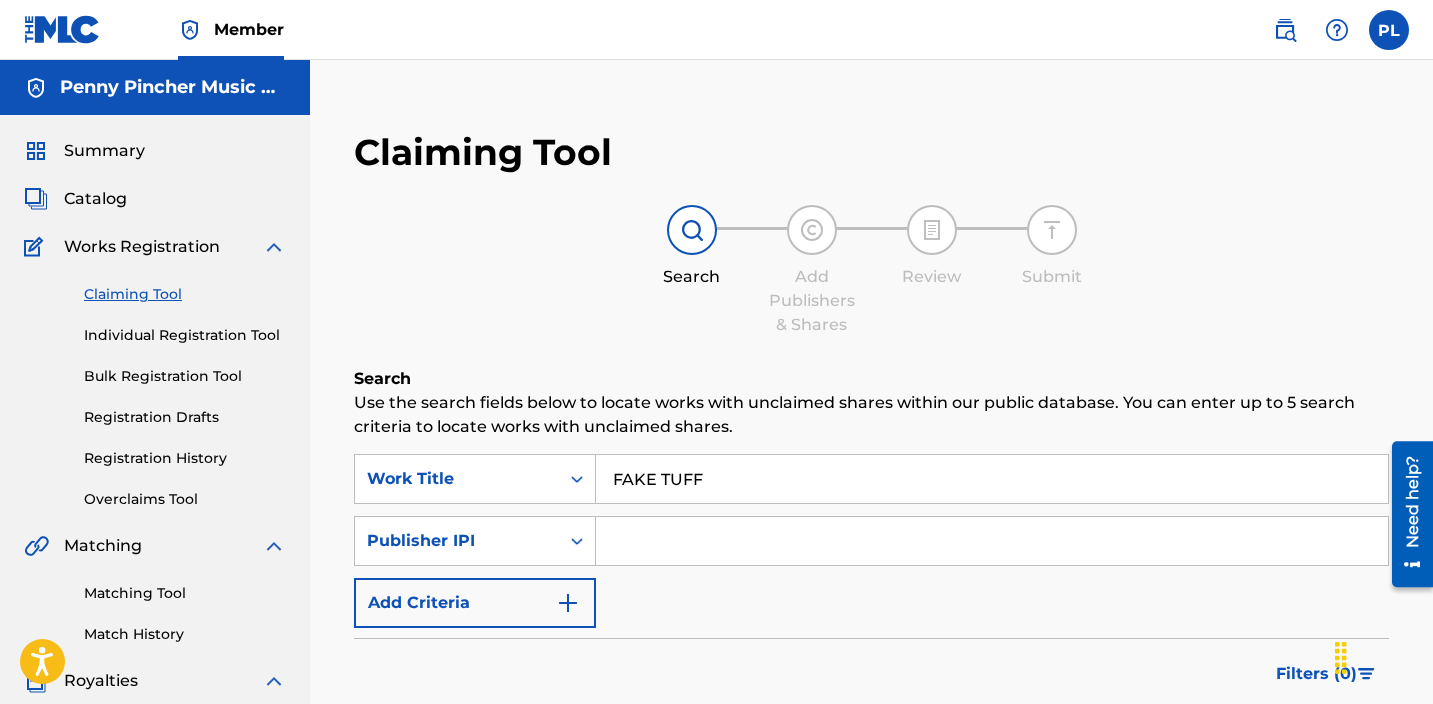 click at bounding box center (992, 541) 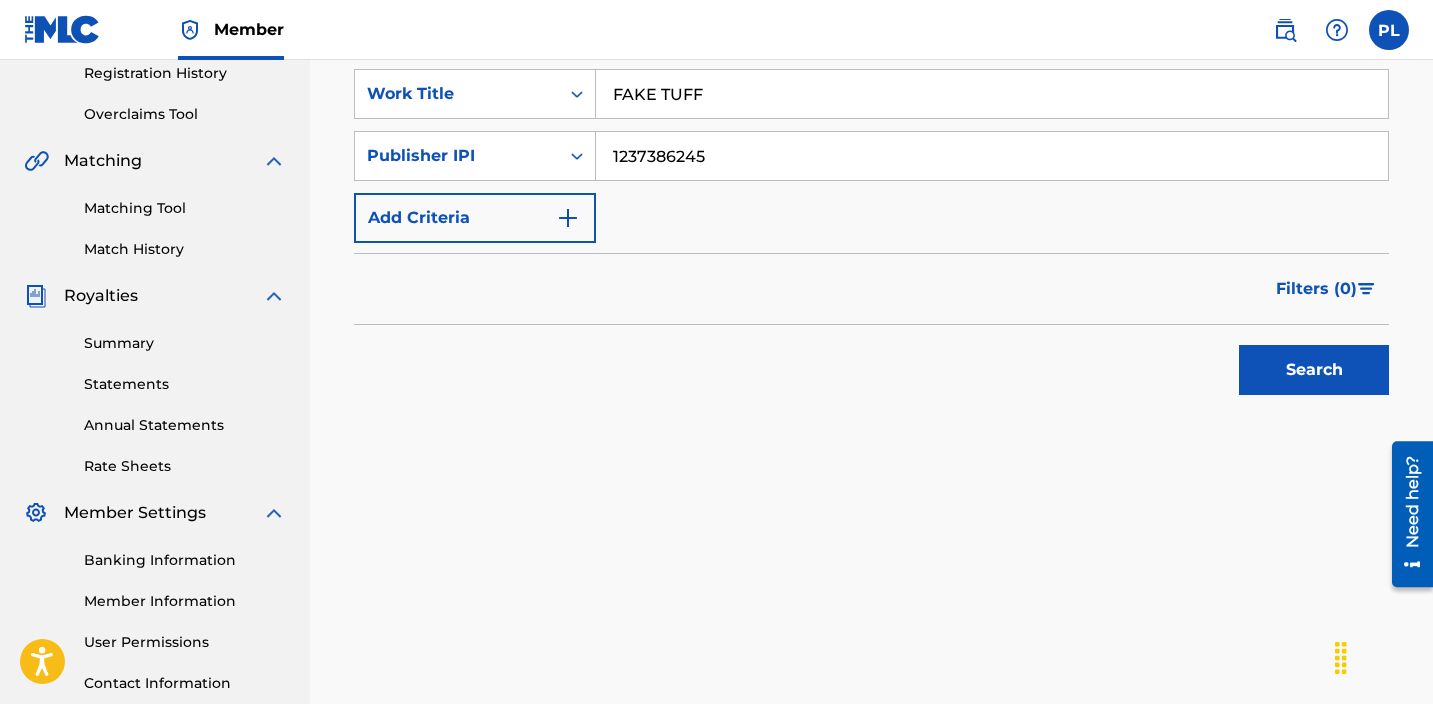 scroll, scrollTop: 396, scrollLeft: 0, axis: vertical 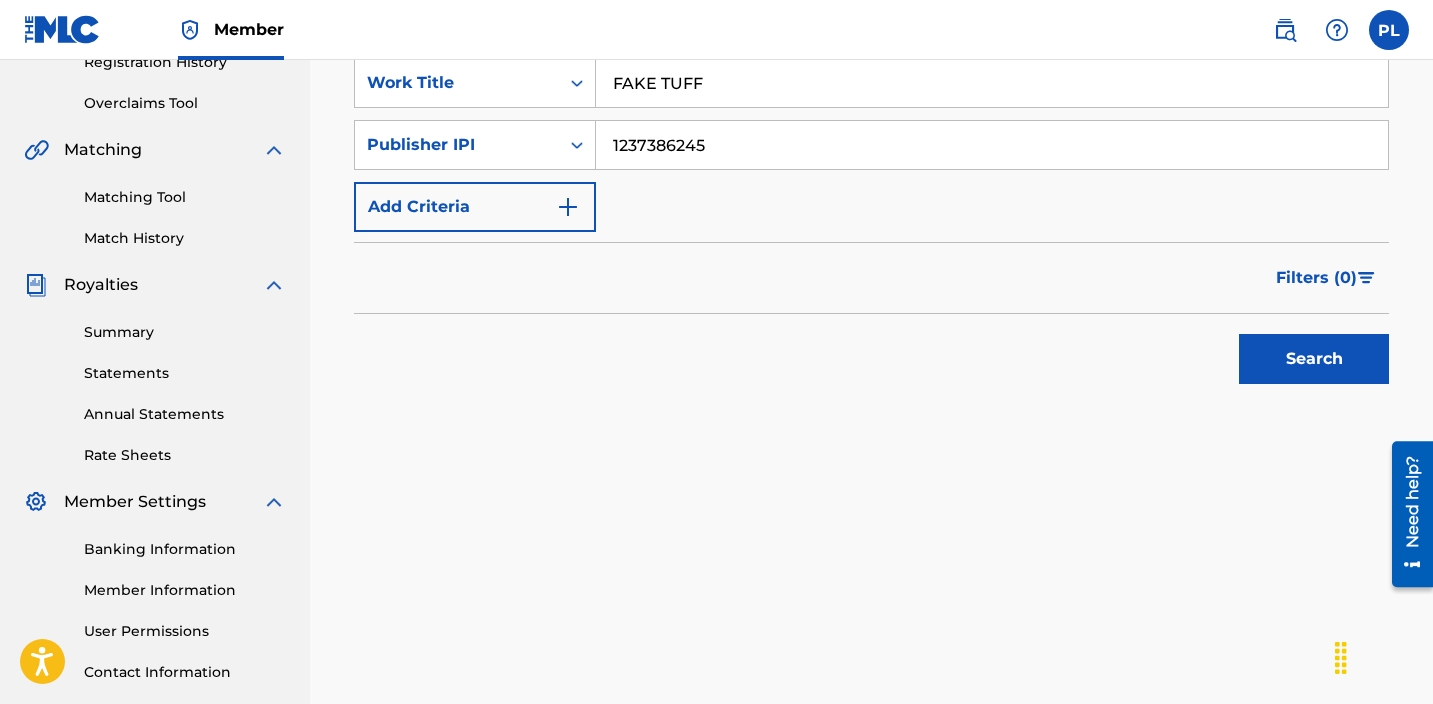 type on "1237386245" 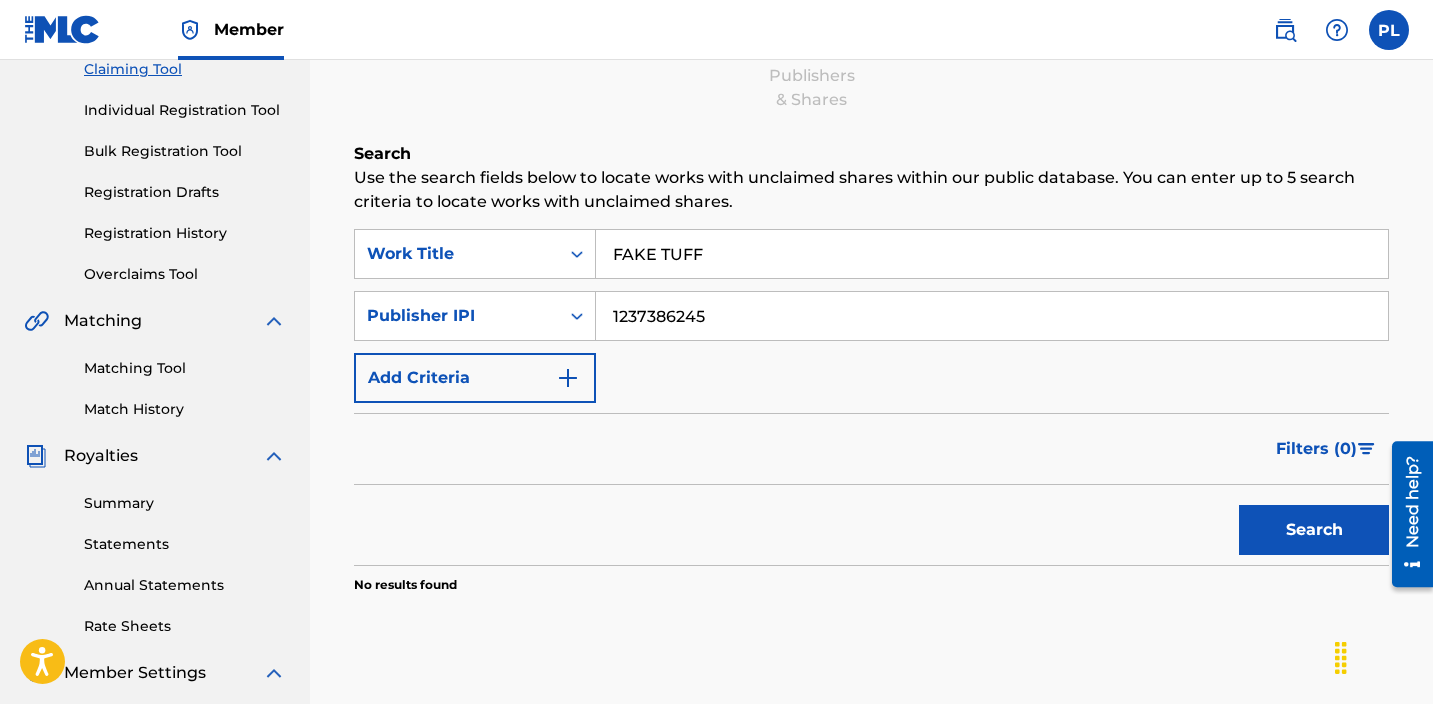 scroll, scrollTop: 223, scrollLeft: 0, axis: vertical 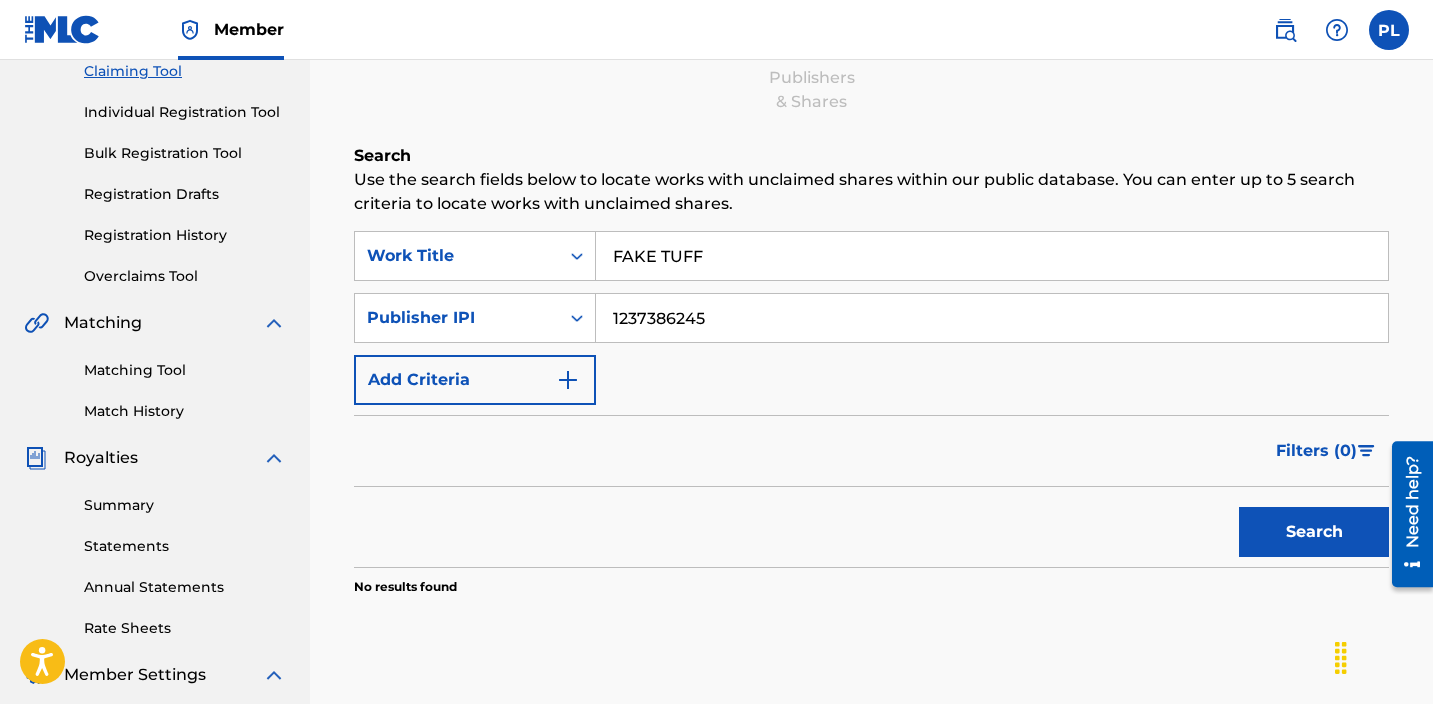 click on "1237386245" at bounding box center [992, 318] 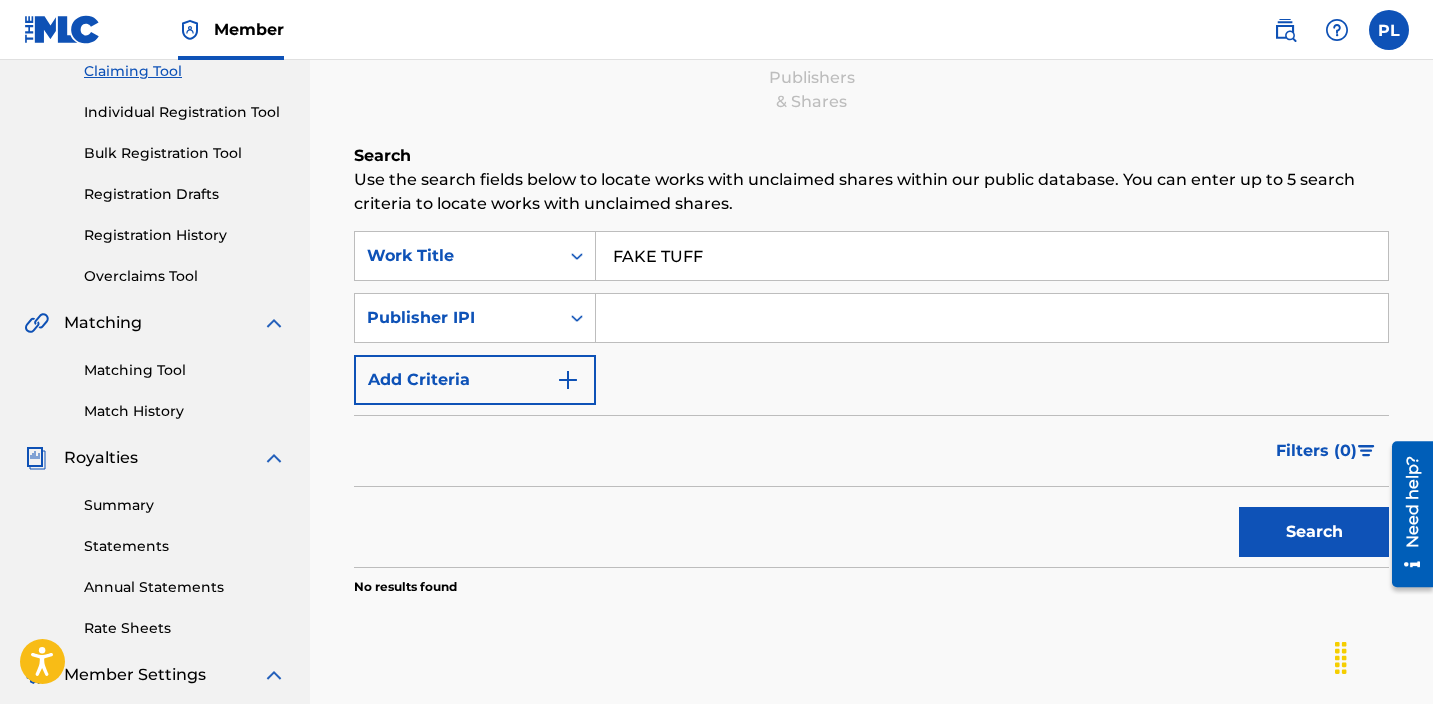 type 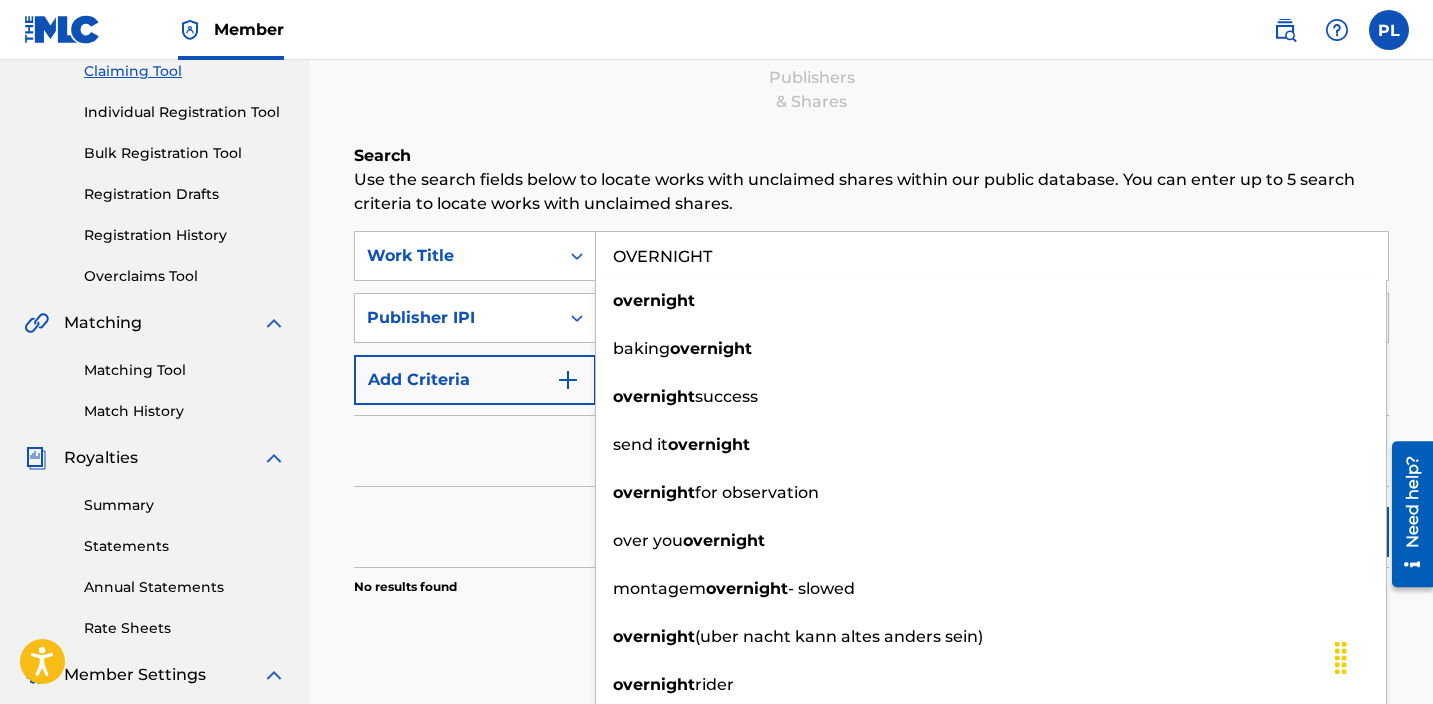 type on "OVERNIGHT" 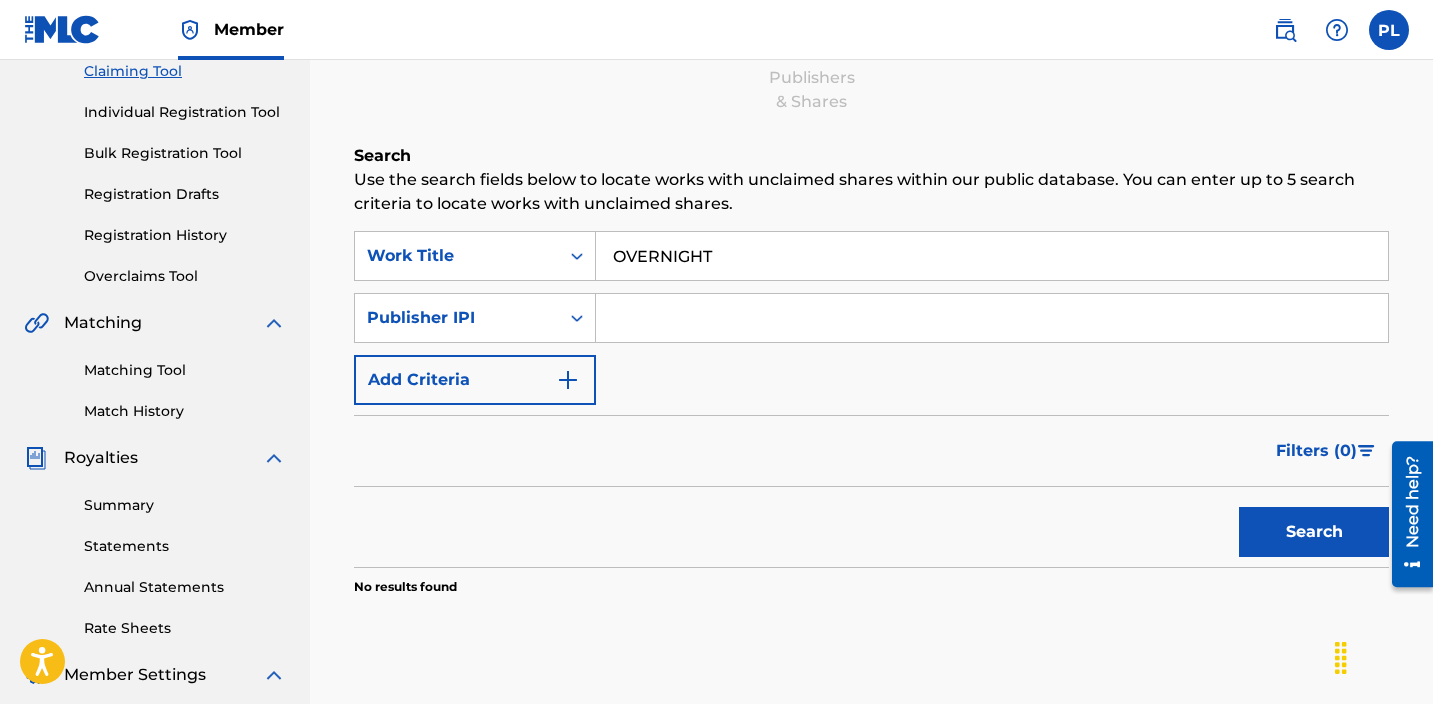 click at bounding box center (992, 318) 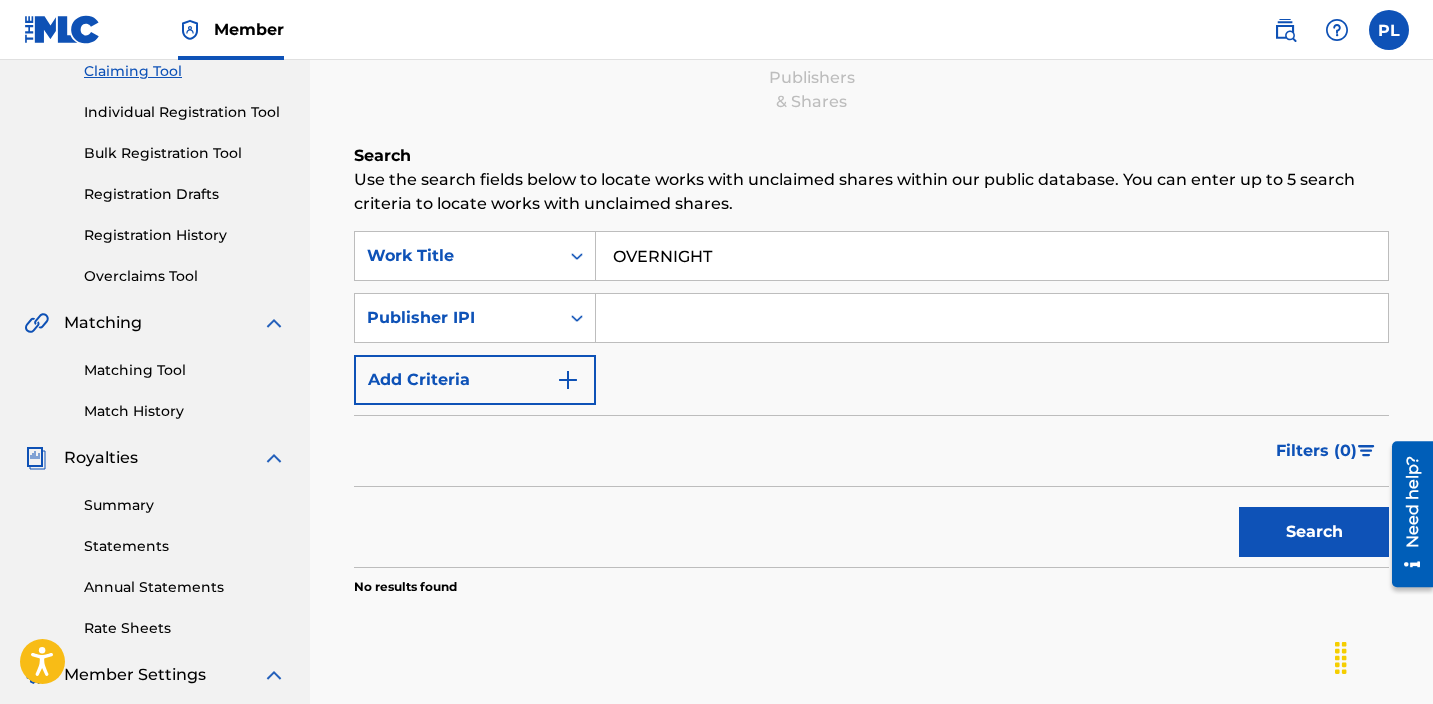 paste on "1279285507" 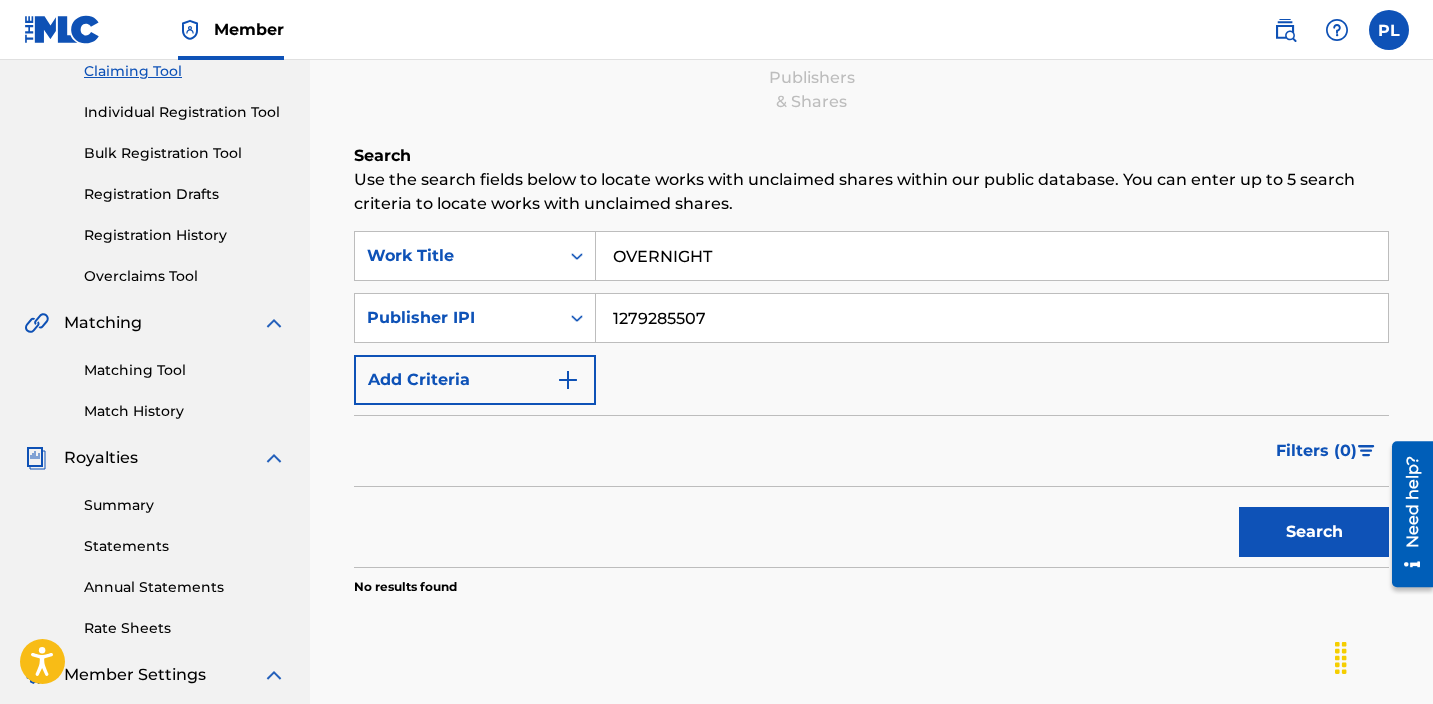 type on "1279285507" 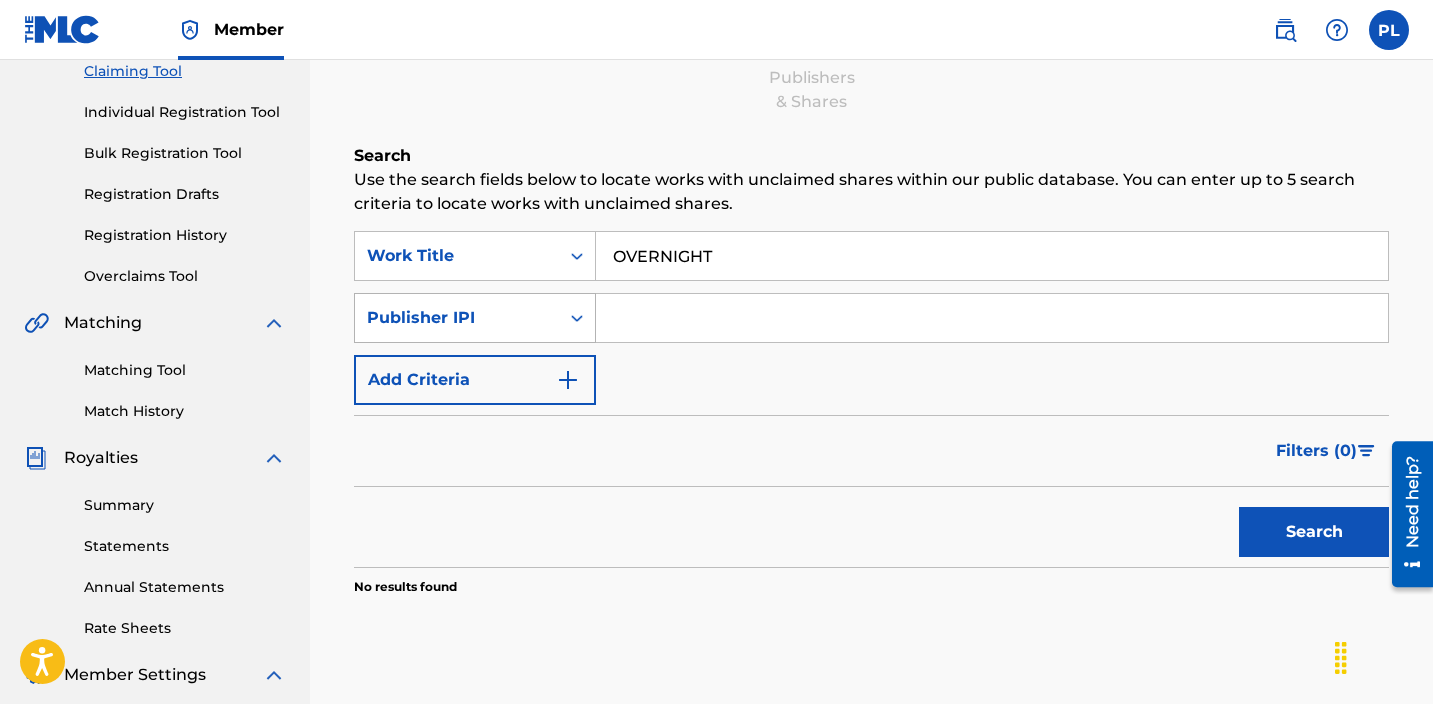 type 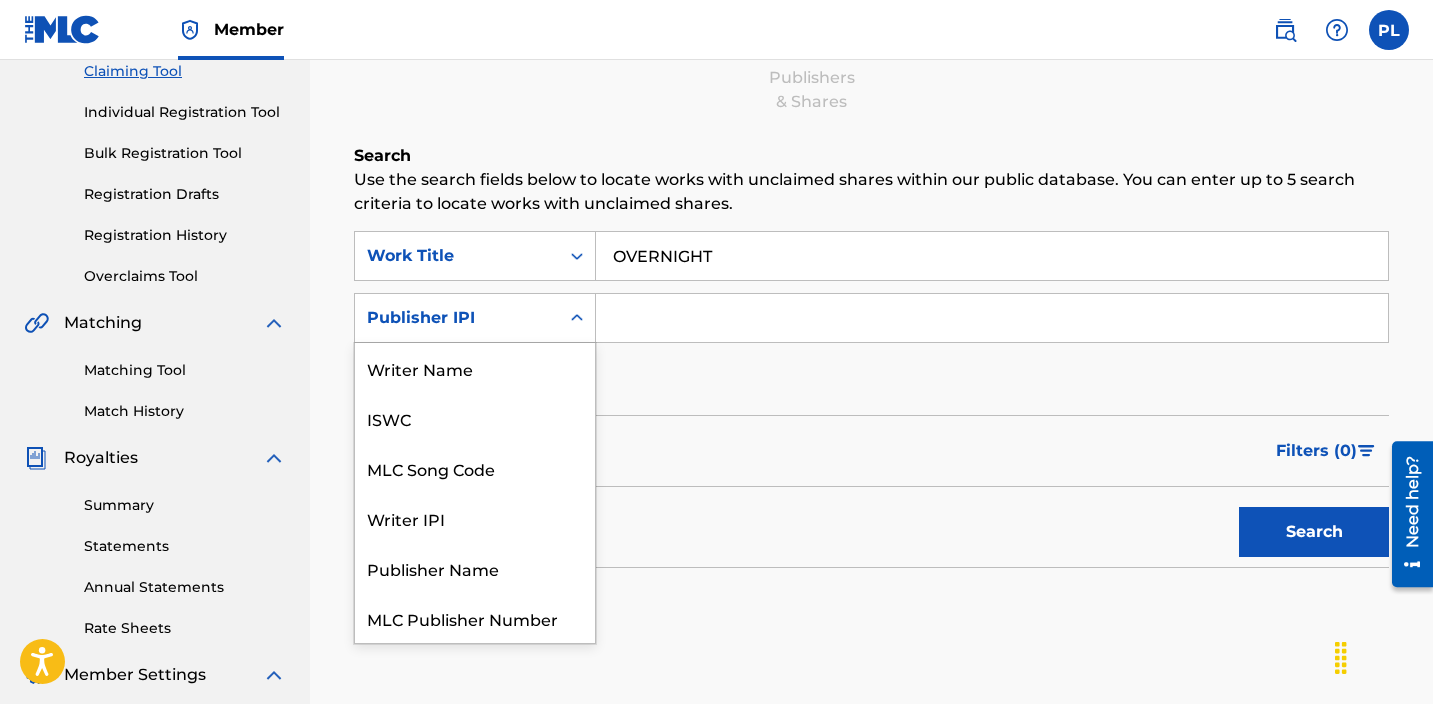 scroll, scrollTop: 50, scrollLeft: 0, axis: vertical 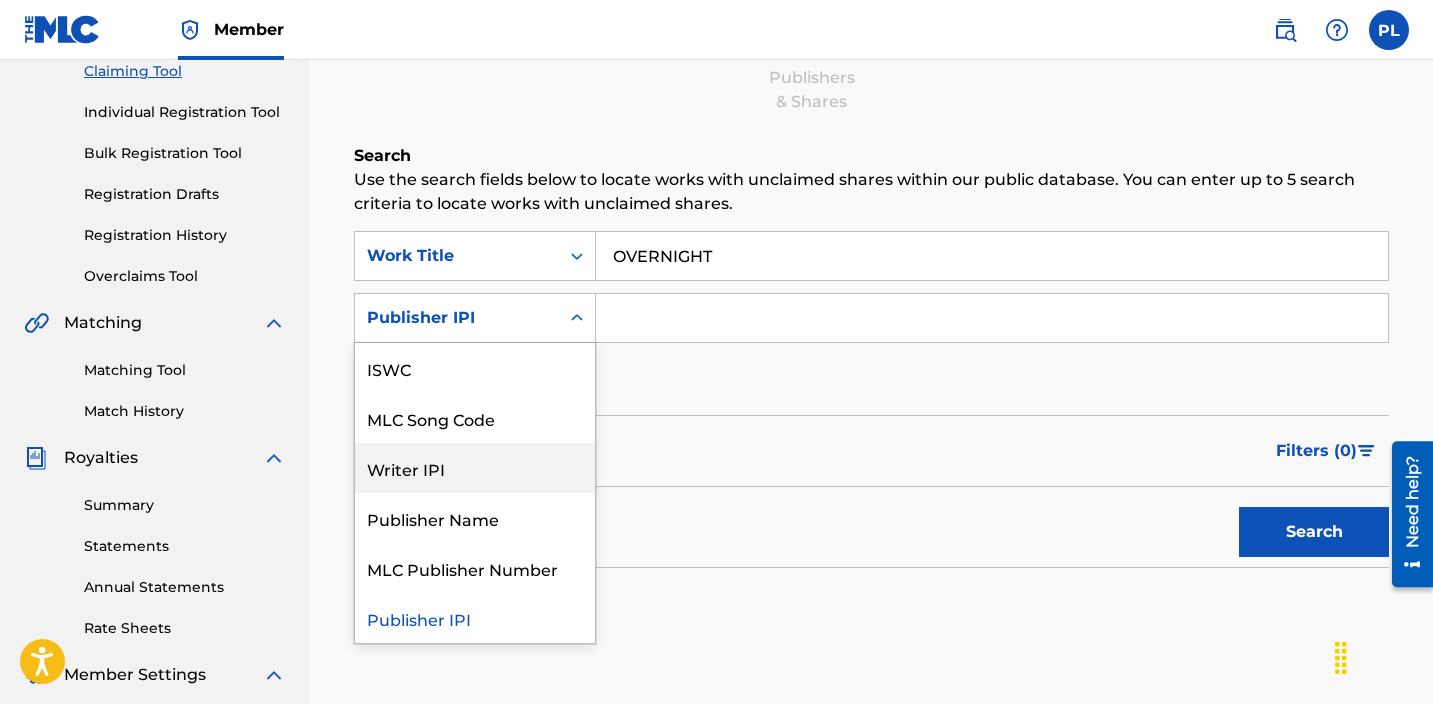 click on "Writer IPI" at bounding box center [475, 468] 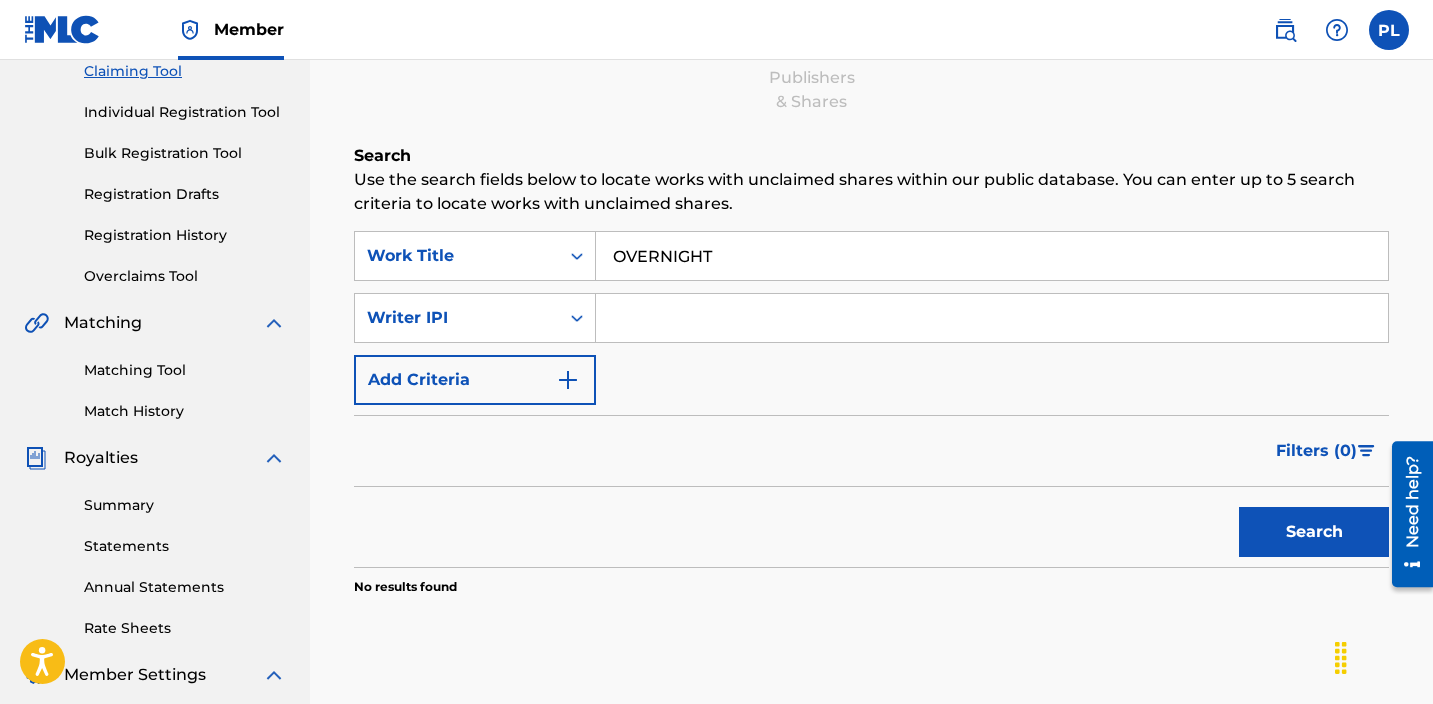 click at bounding box center (992, 318) 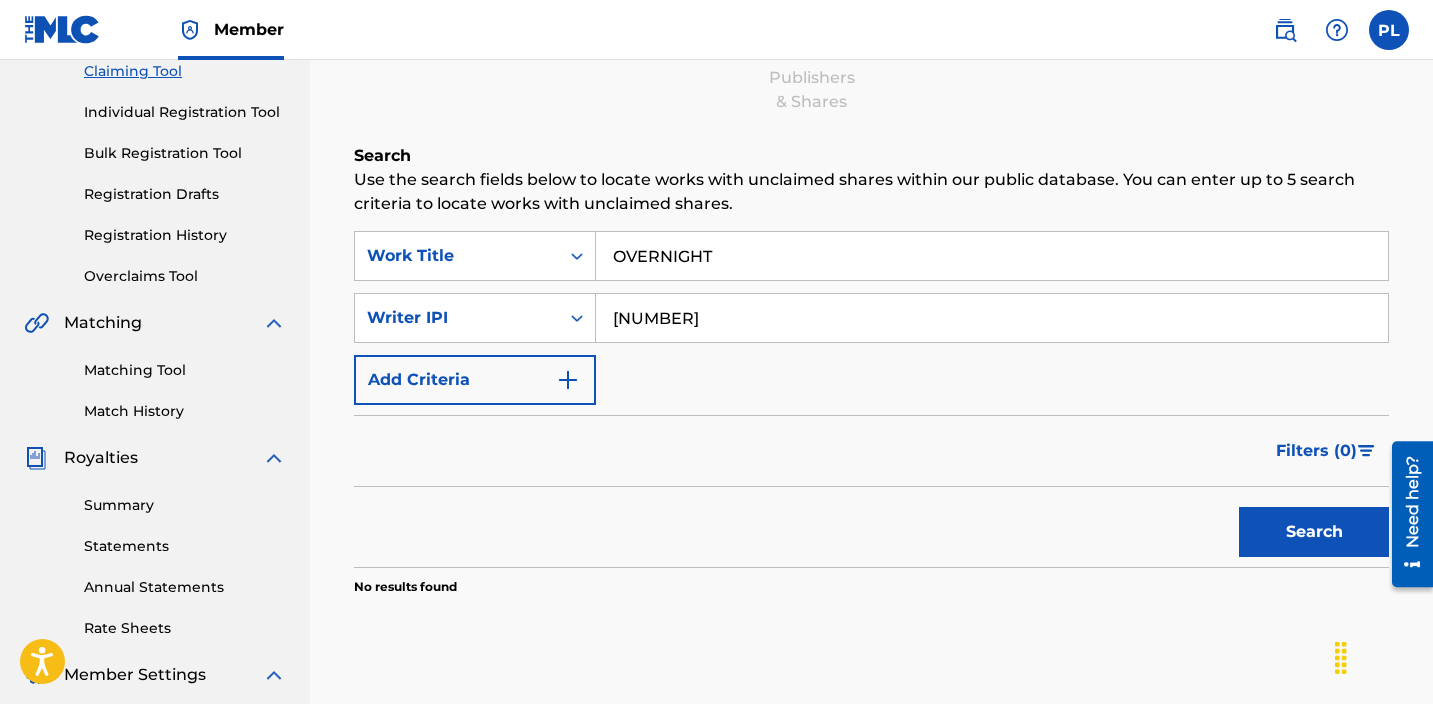type on "[NUMBER]" 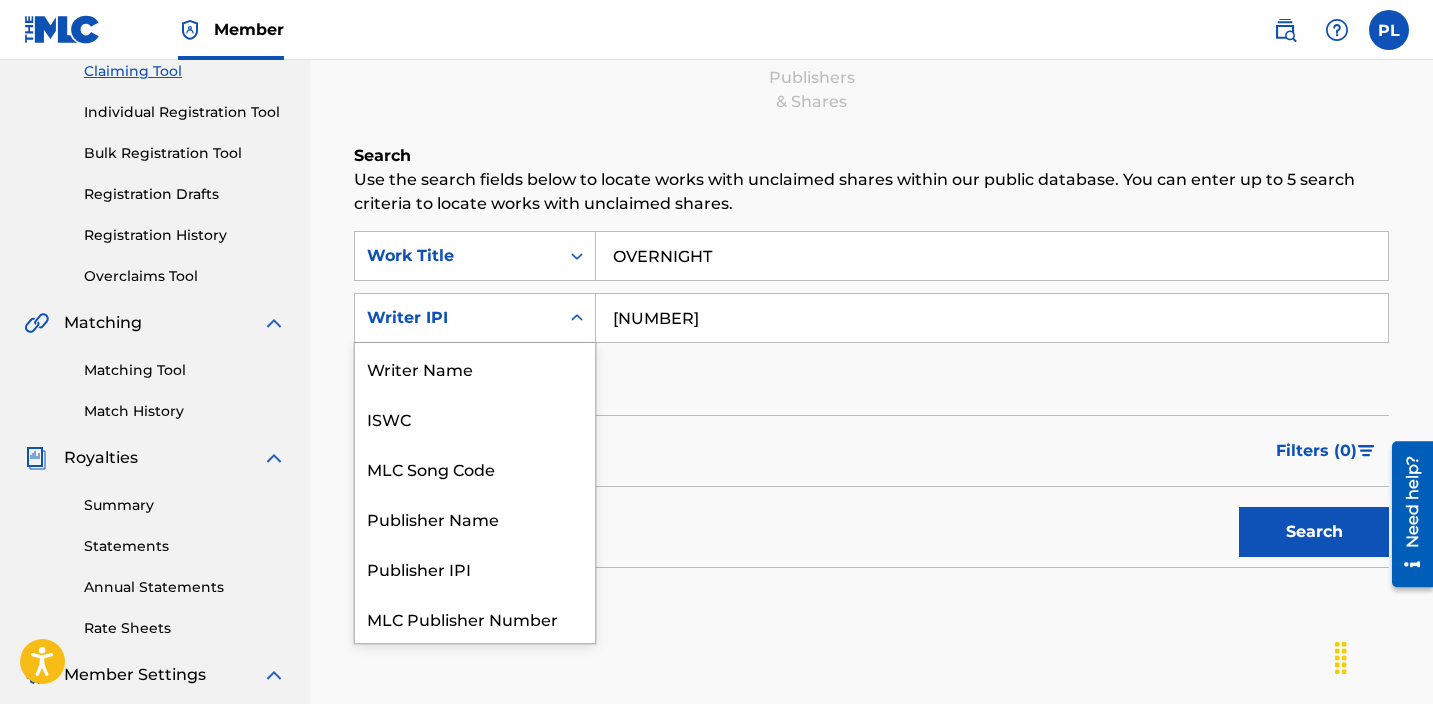 click on "Writer IPI" at bounding box center (457, 318) 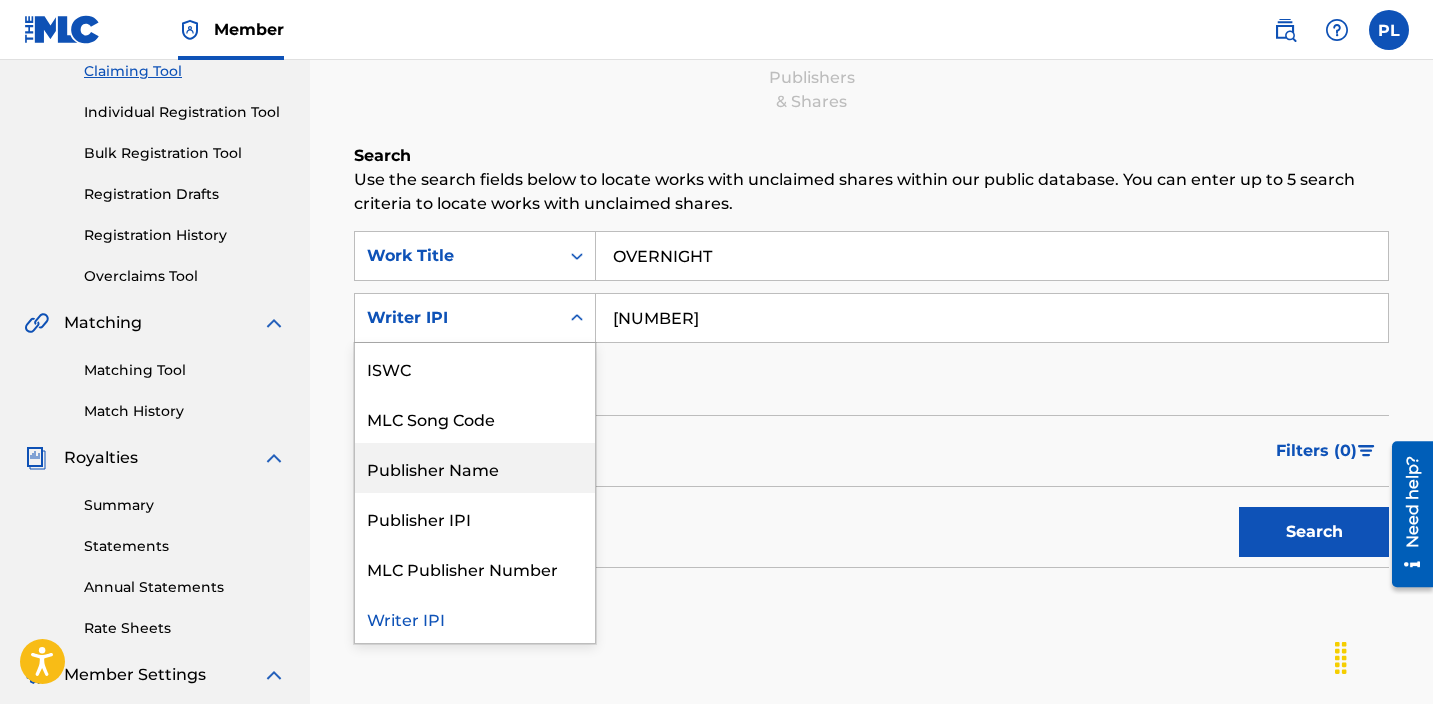 click on "Publisher Name" at bounding box center [475, 468] 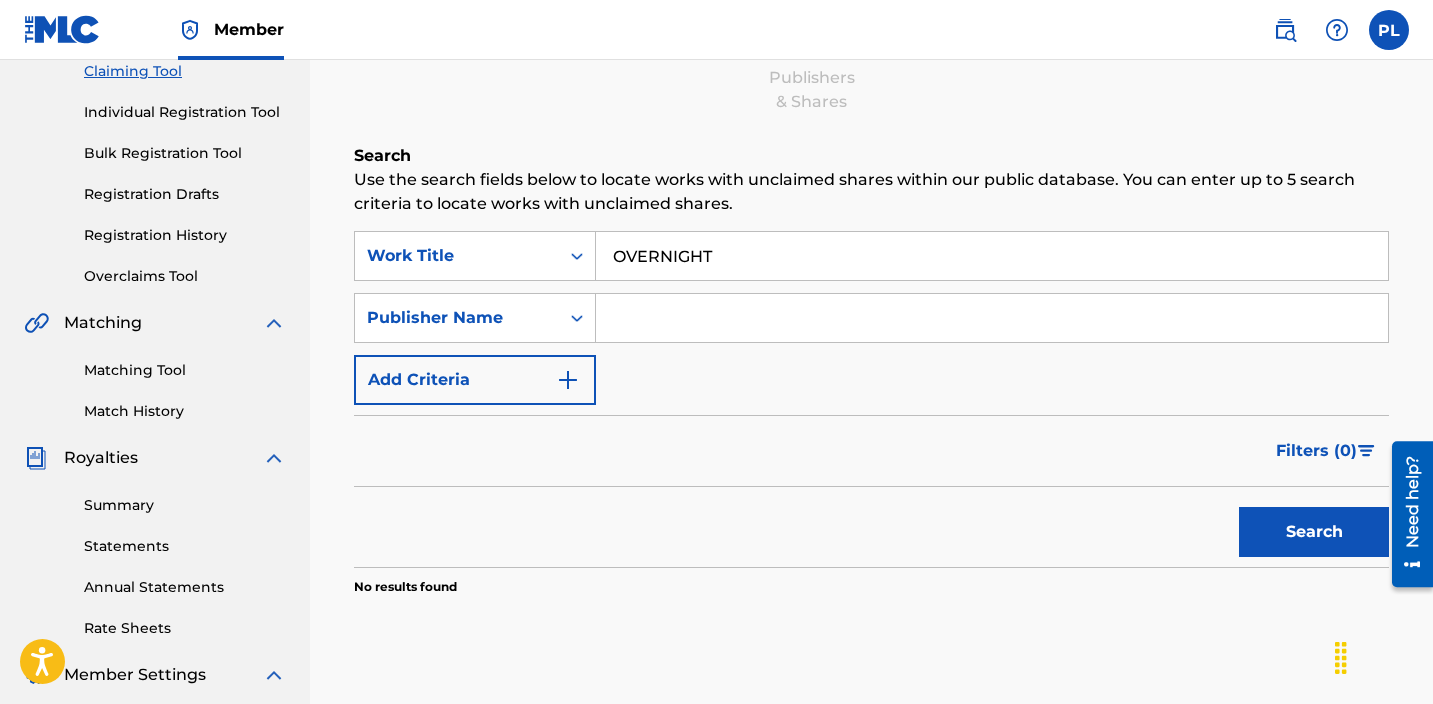 click at bounding box center (992, 318) 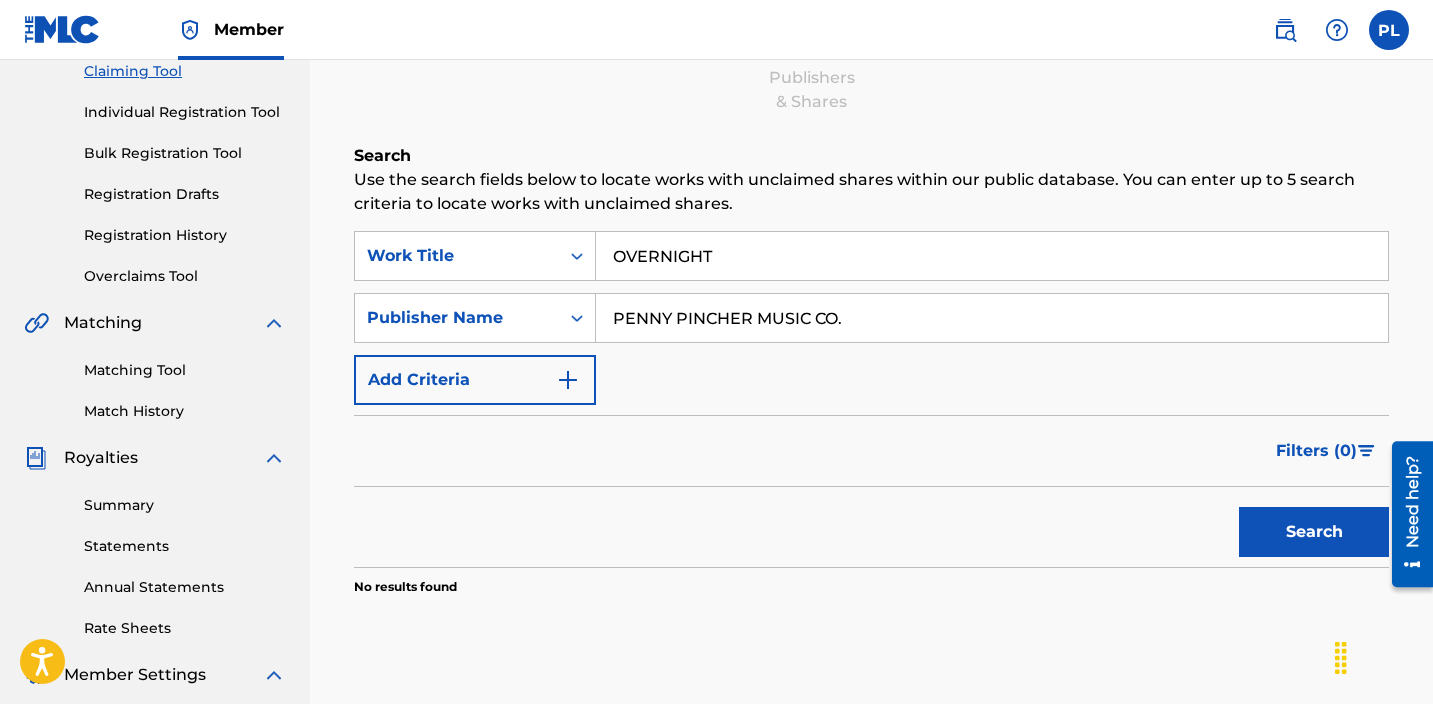 type on "PENNY PINCHER MUSIC CO." 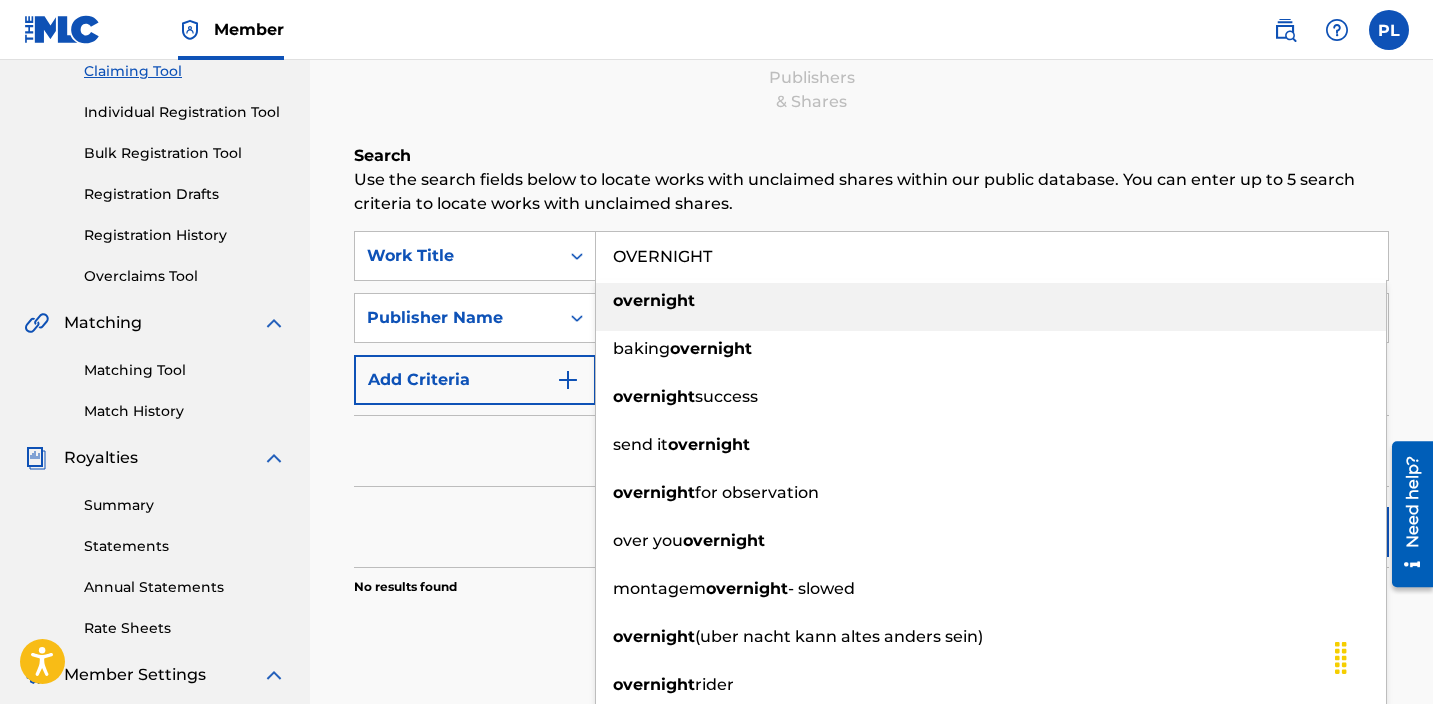 click on "OVERNIGHT" at bounding box center [992, 256] 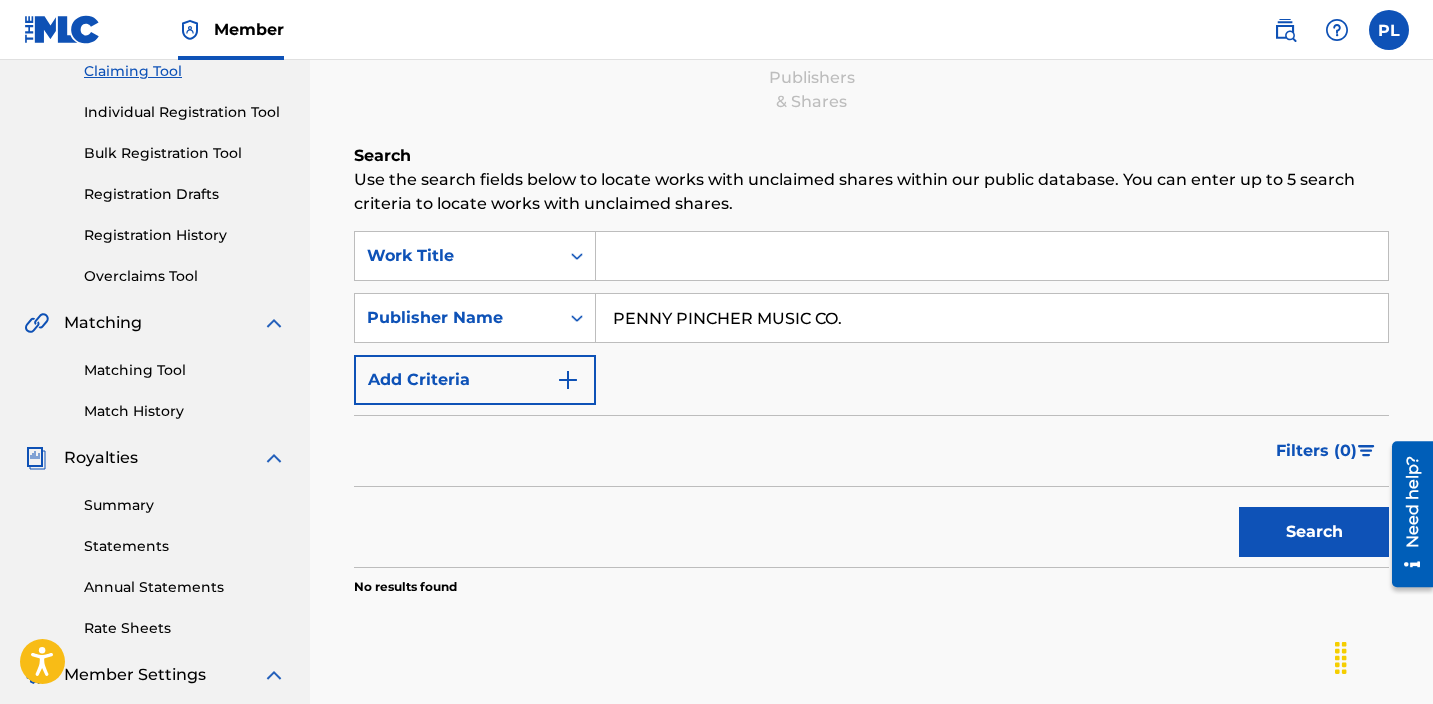 type 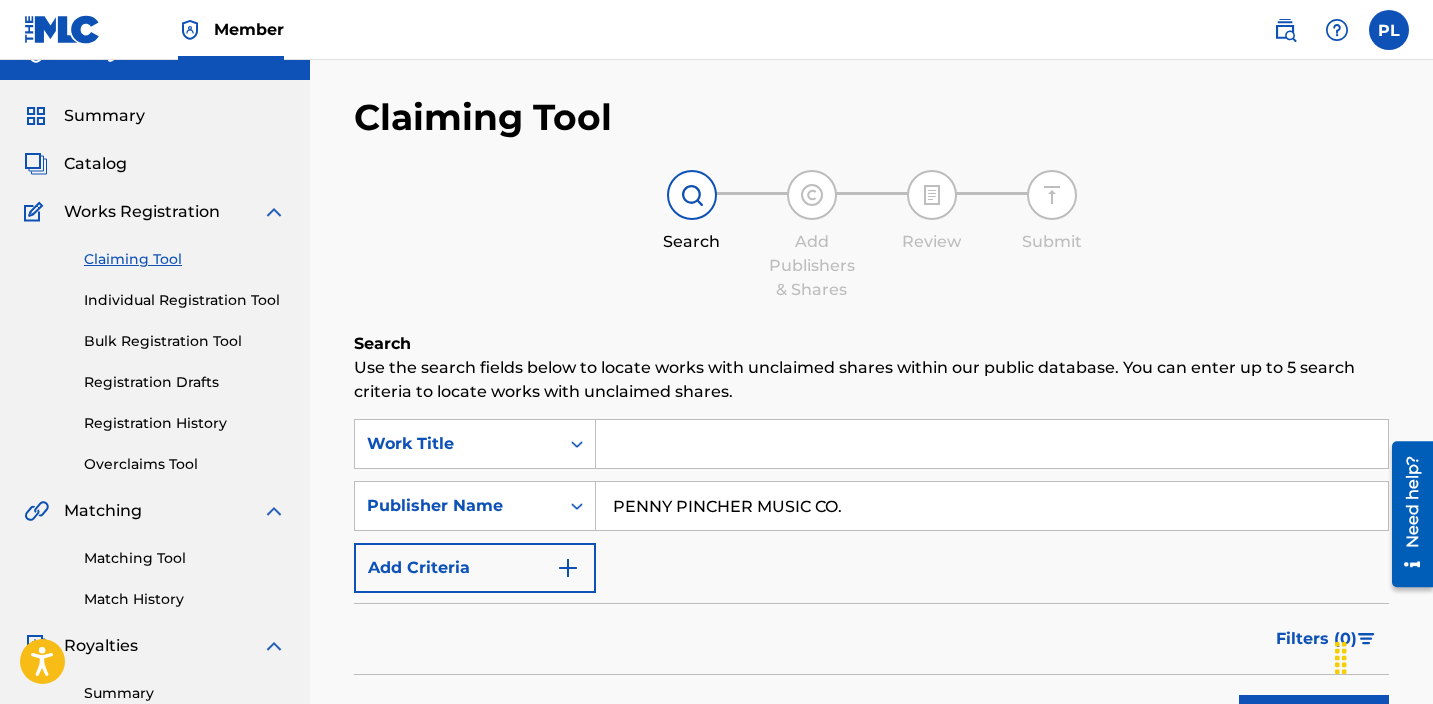 scroll, scrollTop: 34, scrollLeft: 0, axis: vertical 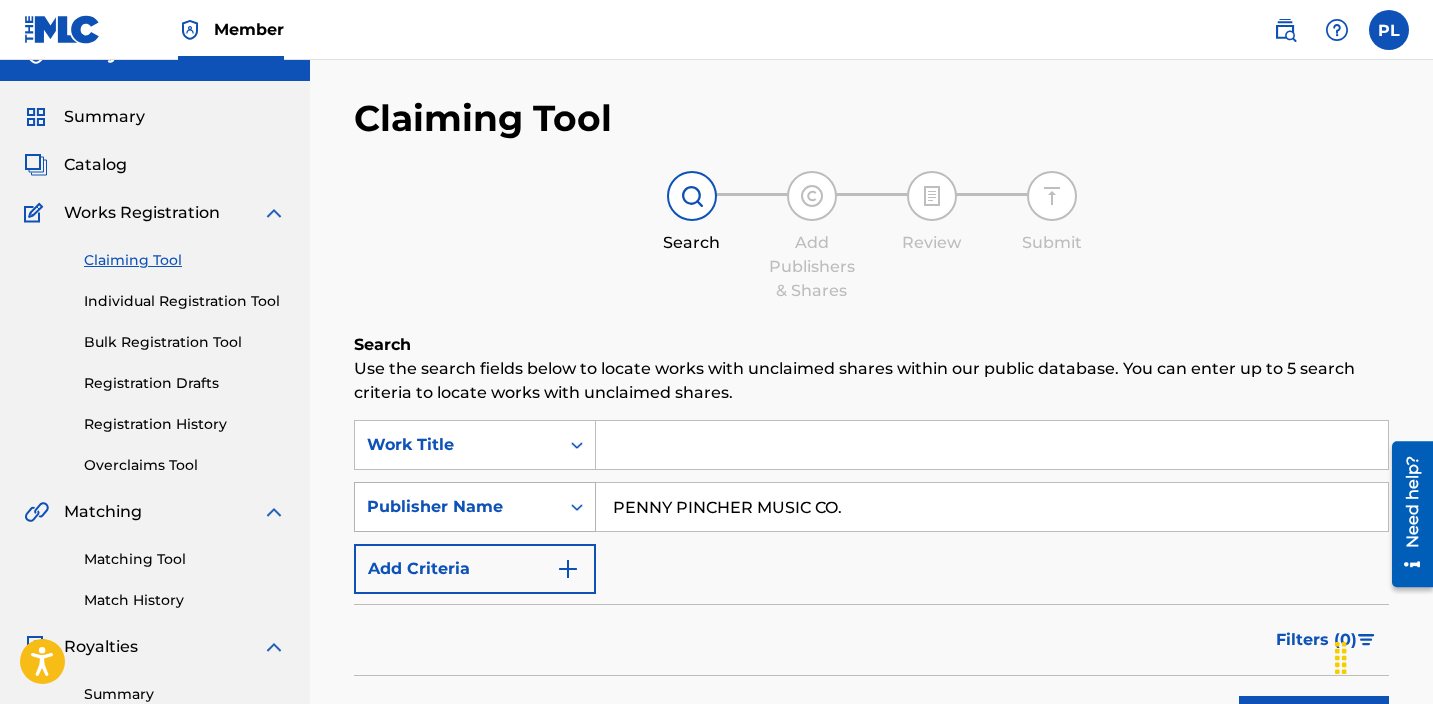 click 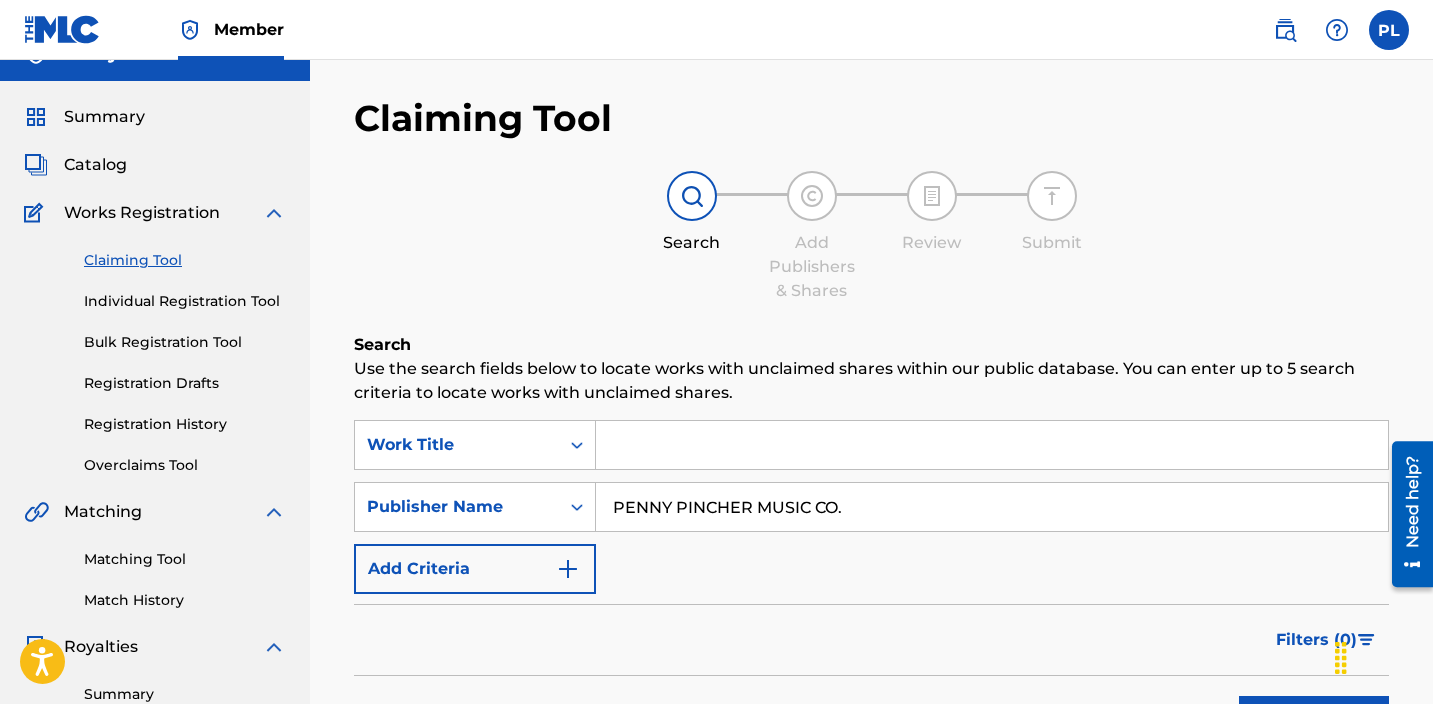click 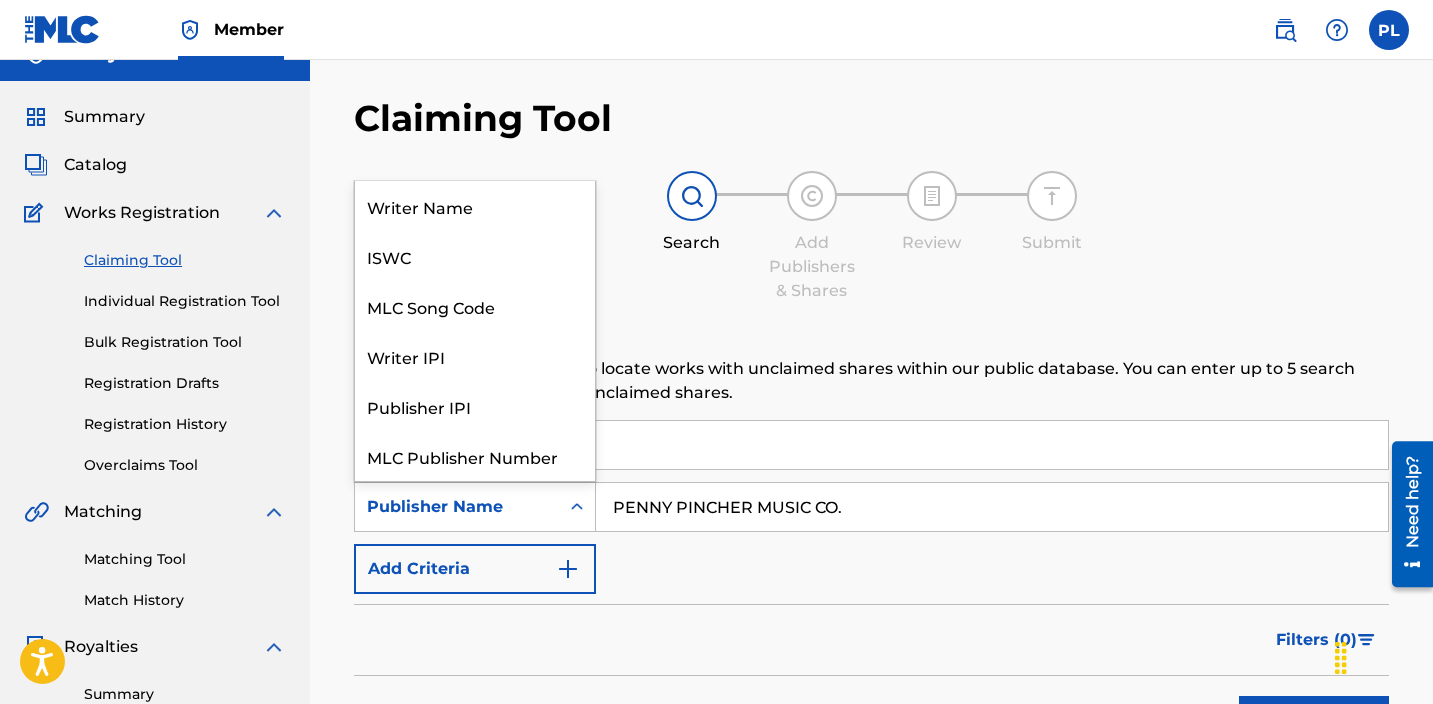 scroll, scrollTop: 50, scrollLeft: 0, axis: vertical 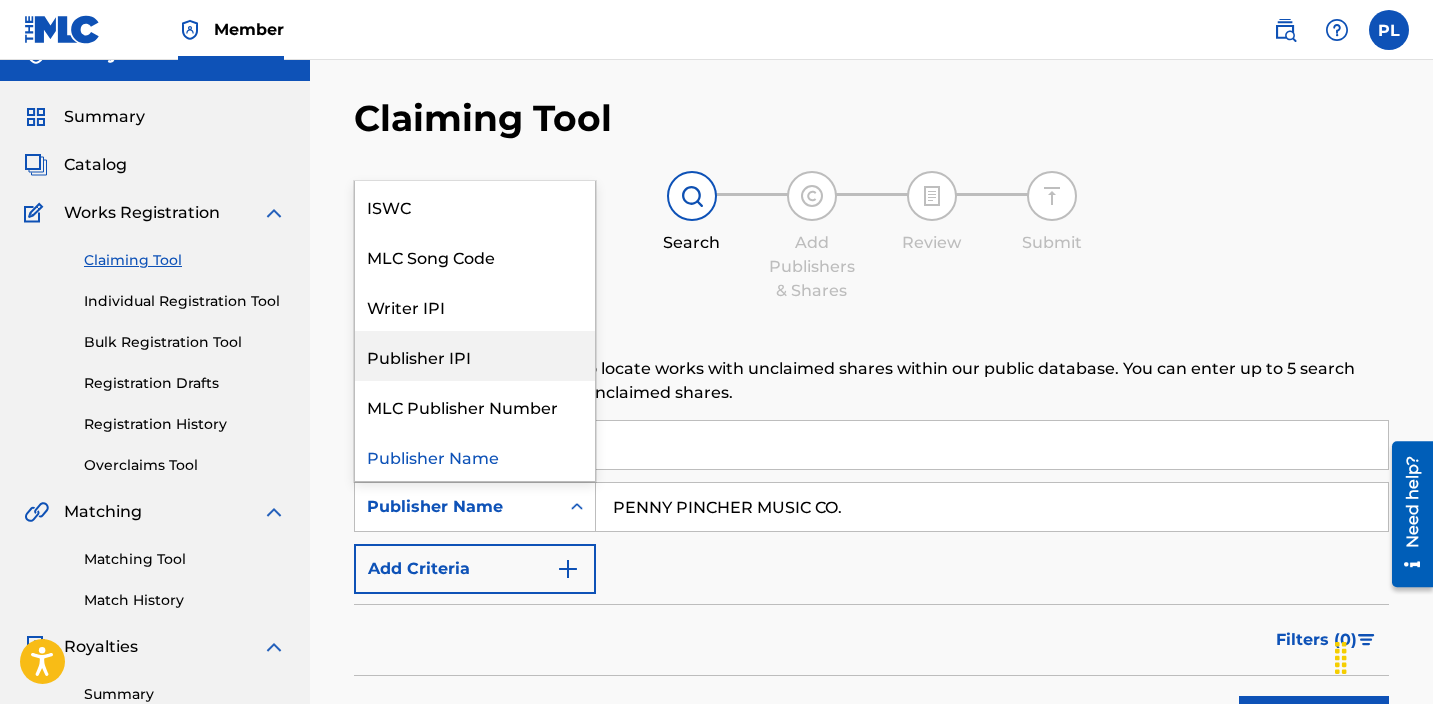 click on "Publisher IPI" at bounding box center (475, 356) 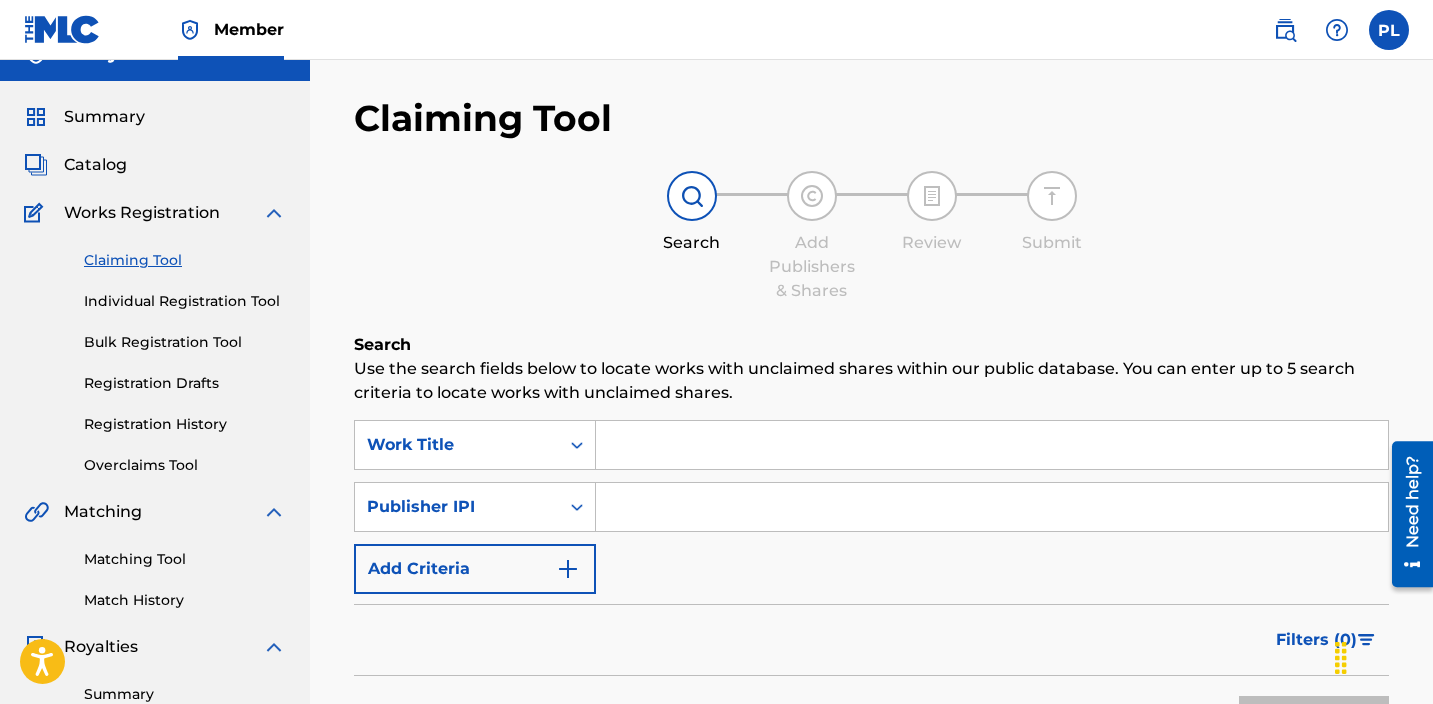 click at bounding box center (992, 507) 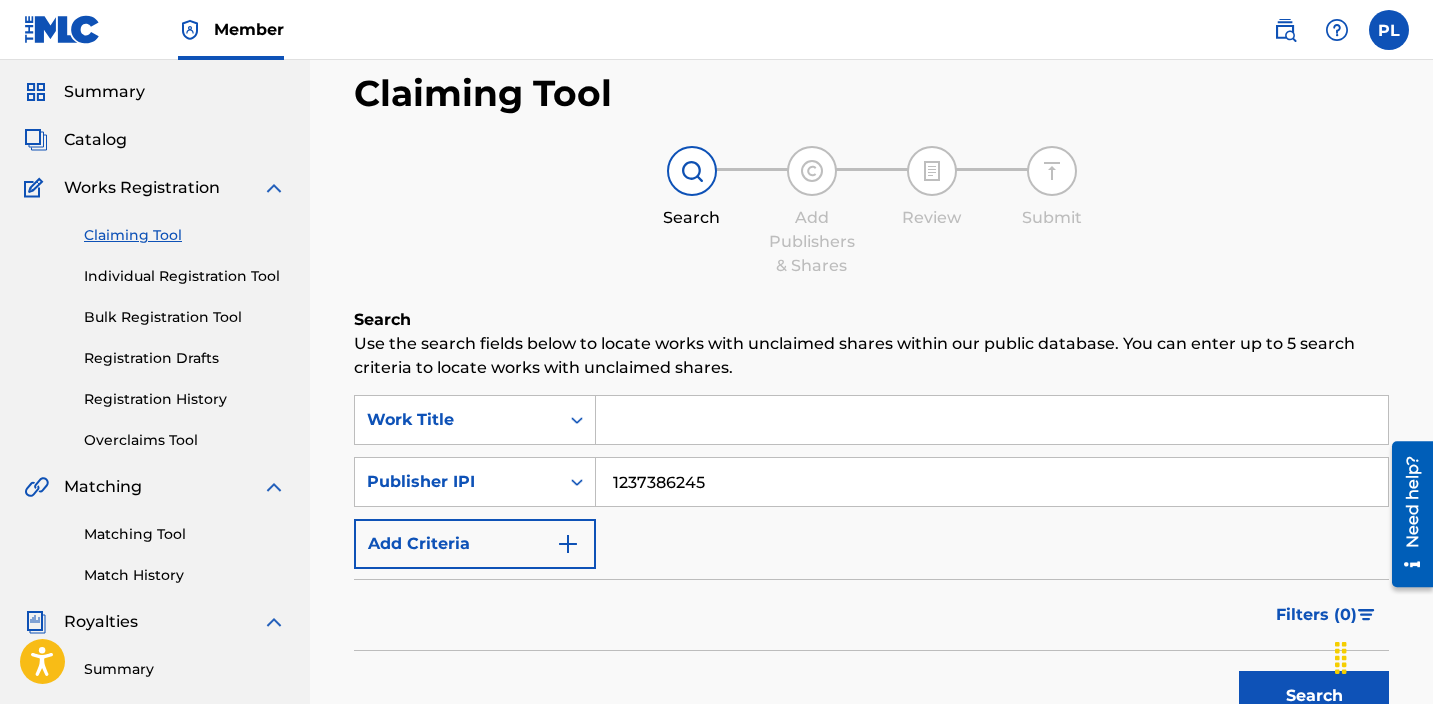 scroll, scrollTop: 290, scrollLeft: 0, axis: vertical 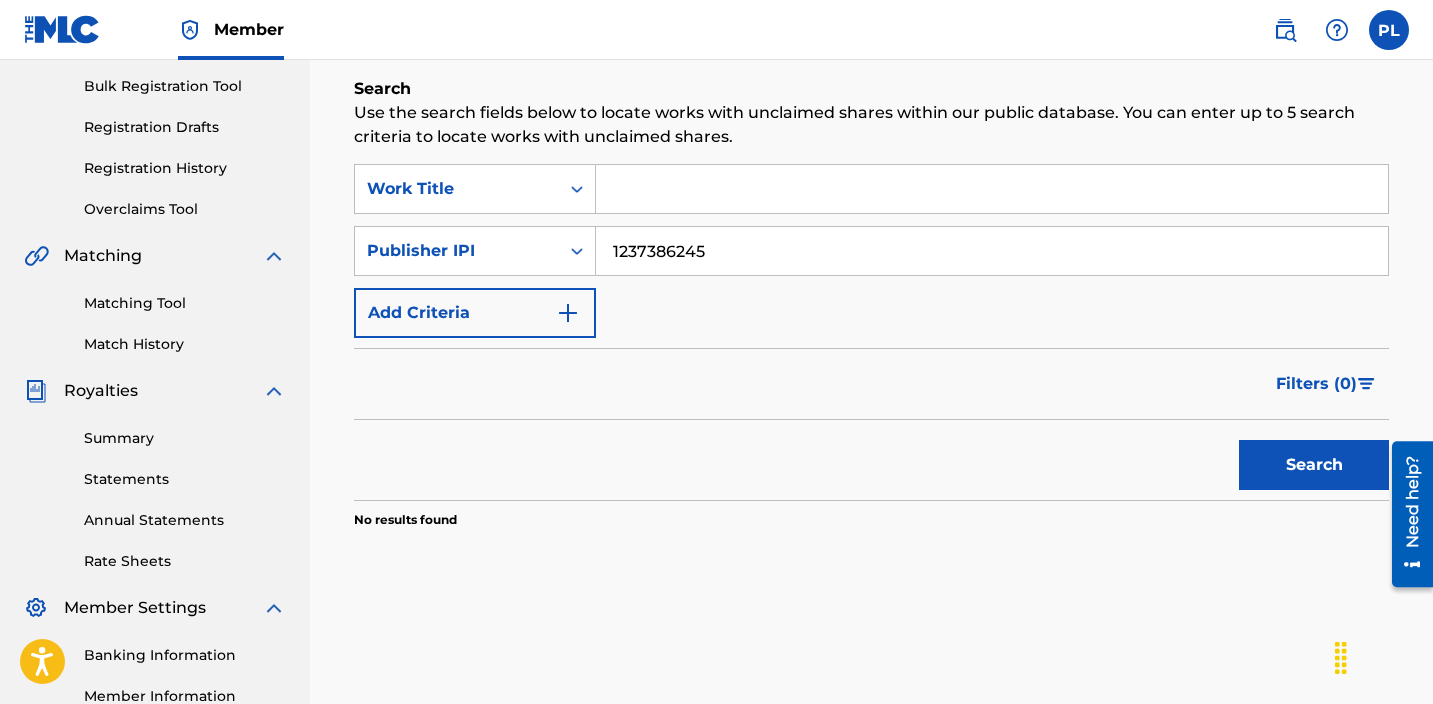 type on "1237386245" 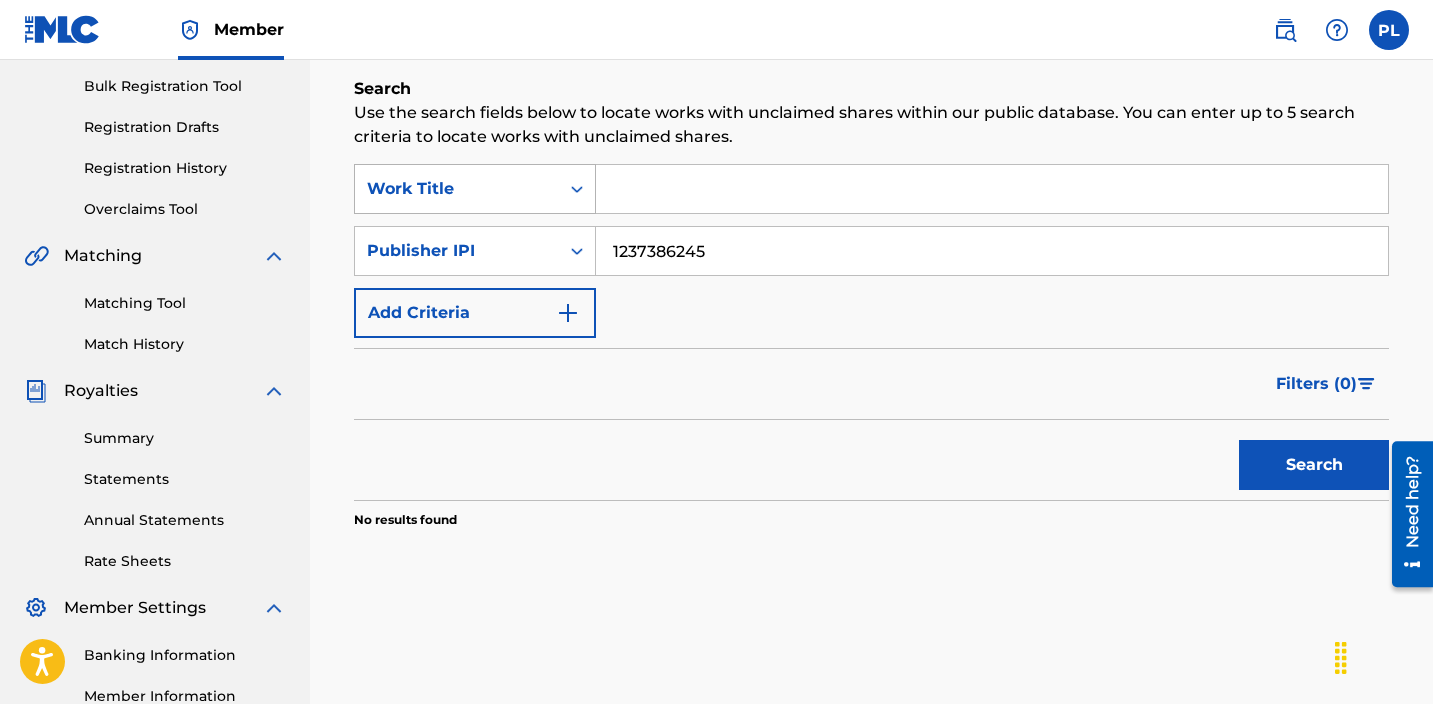click 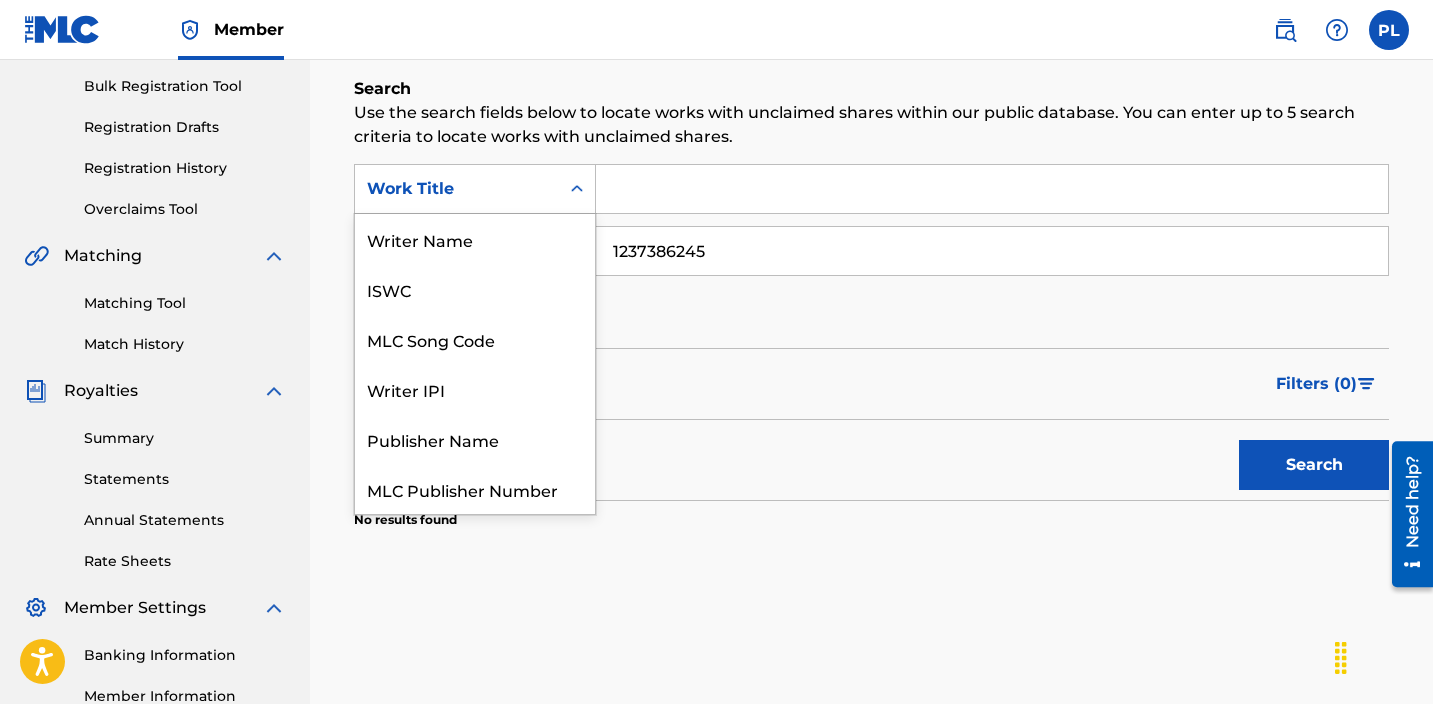 scroll, scrollTop: 50, scrollLeft: 0, axis: vertical 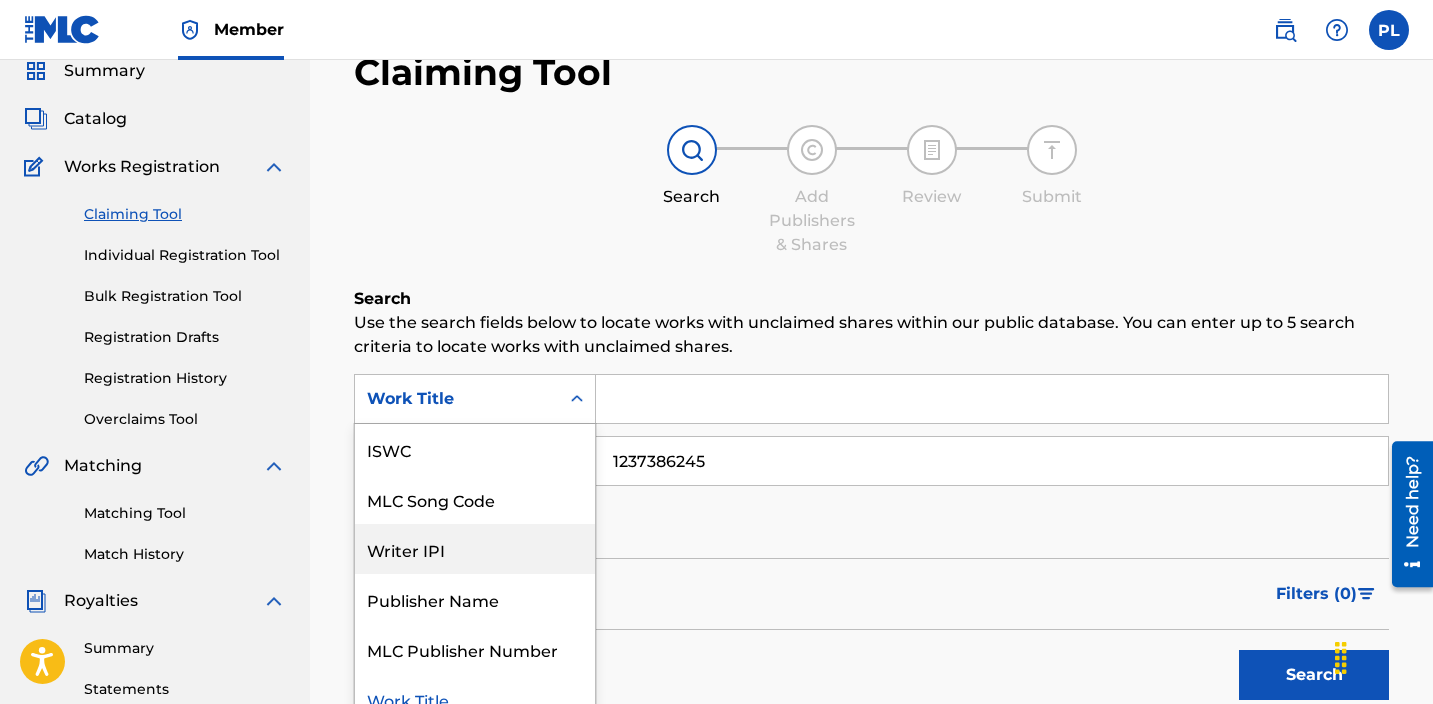 click on "Search" at bounding box center (871, 299) 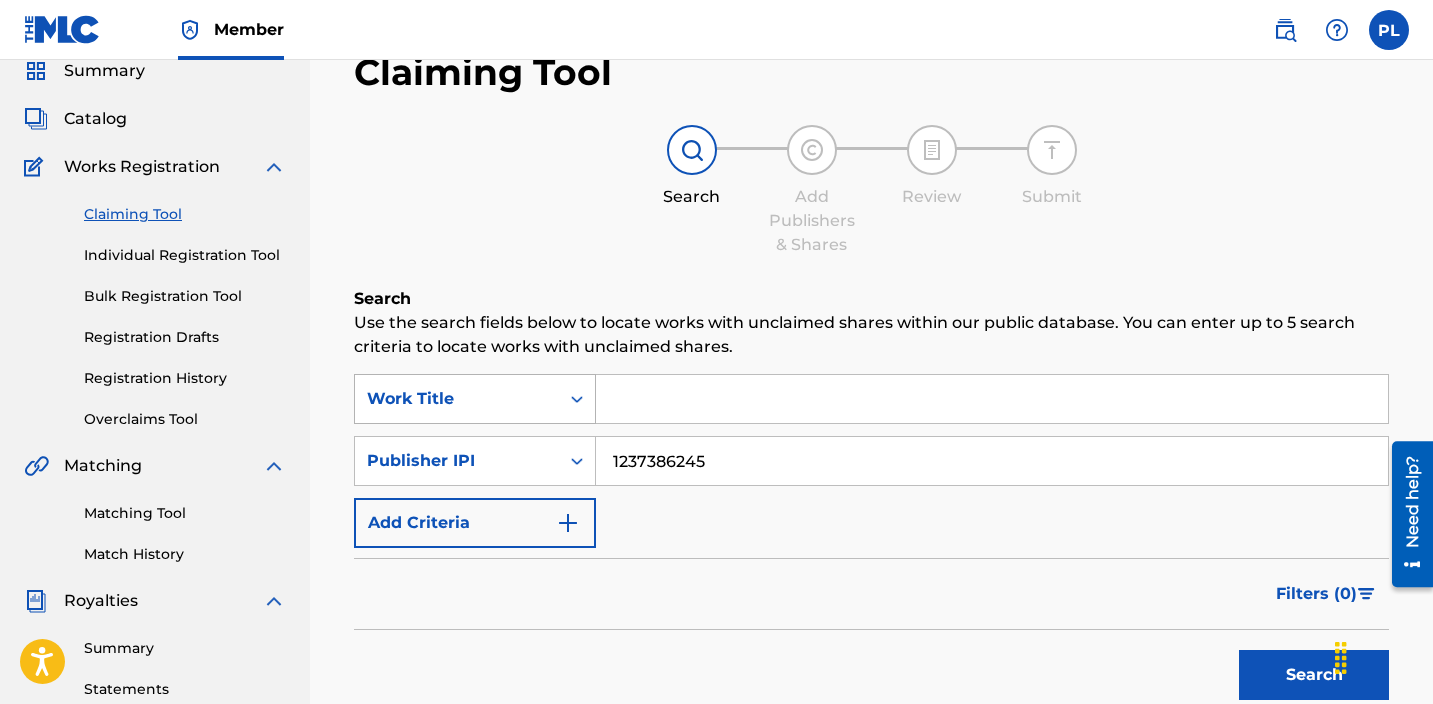 click on "Work Title" at bounding box center (457, 399) 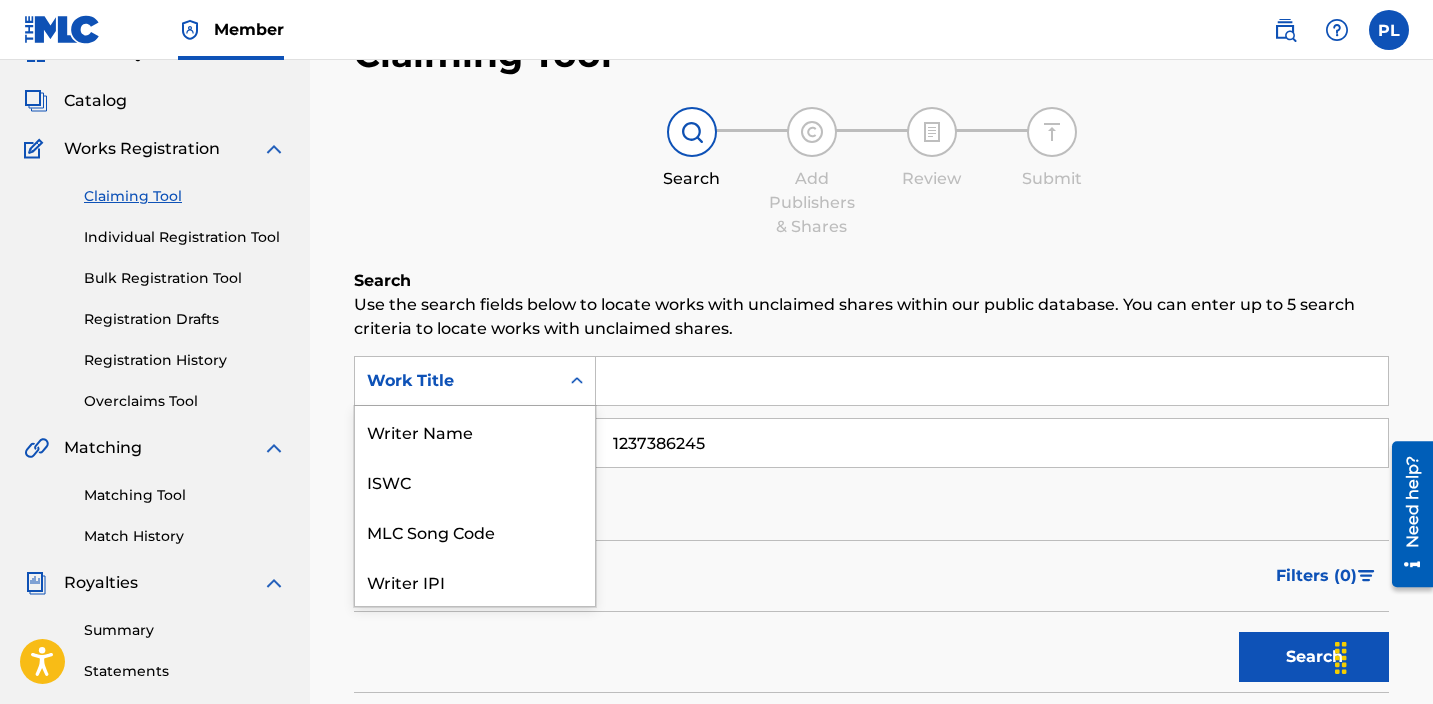 scroll, scrollTop: 100, scrollLeft: 0, axis: vertical 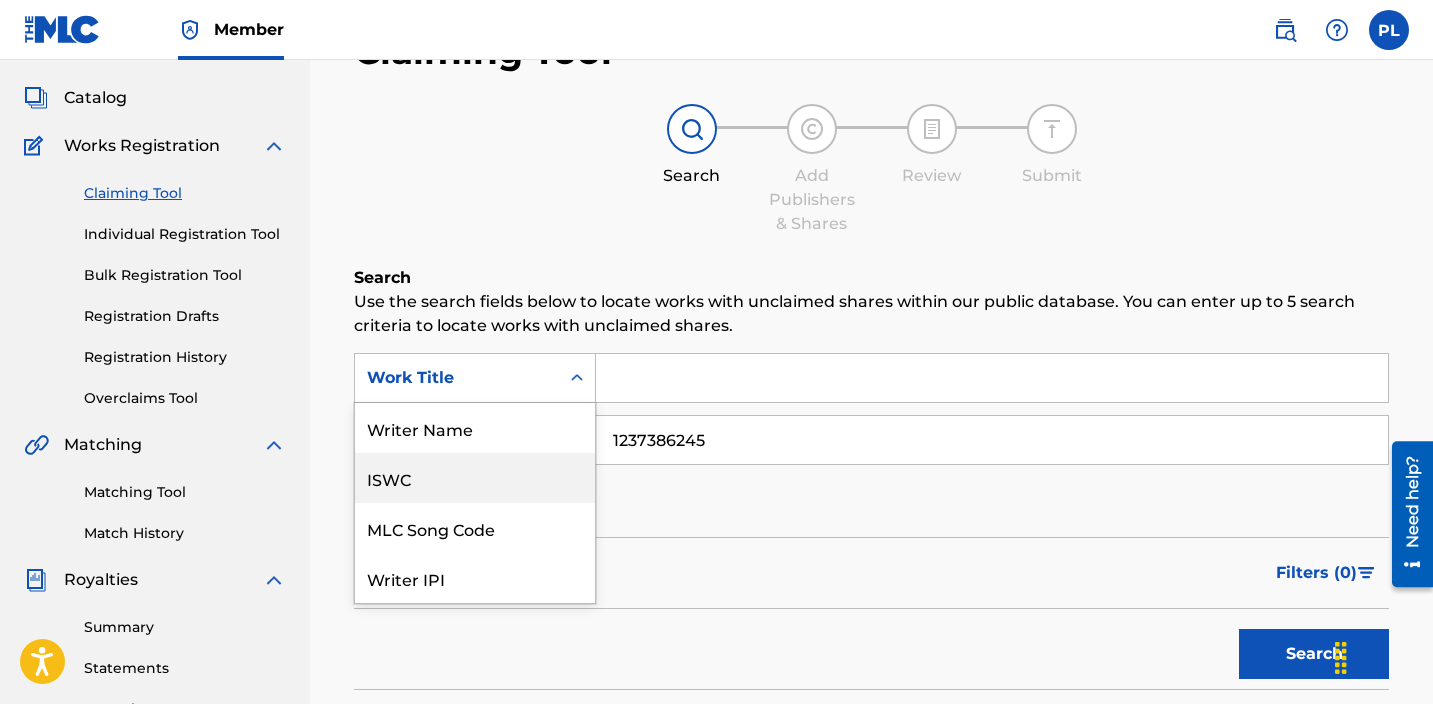 click on "ISWC" at bounding box center (475, 478) 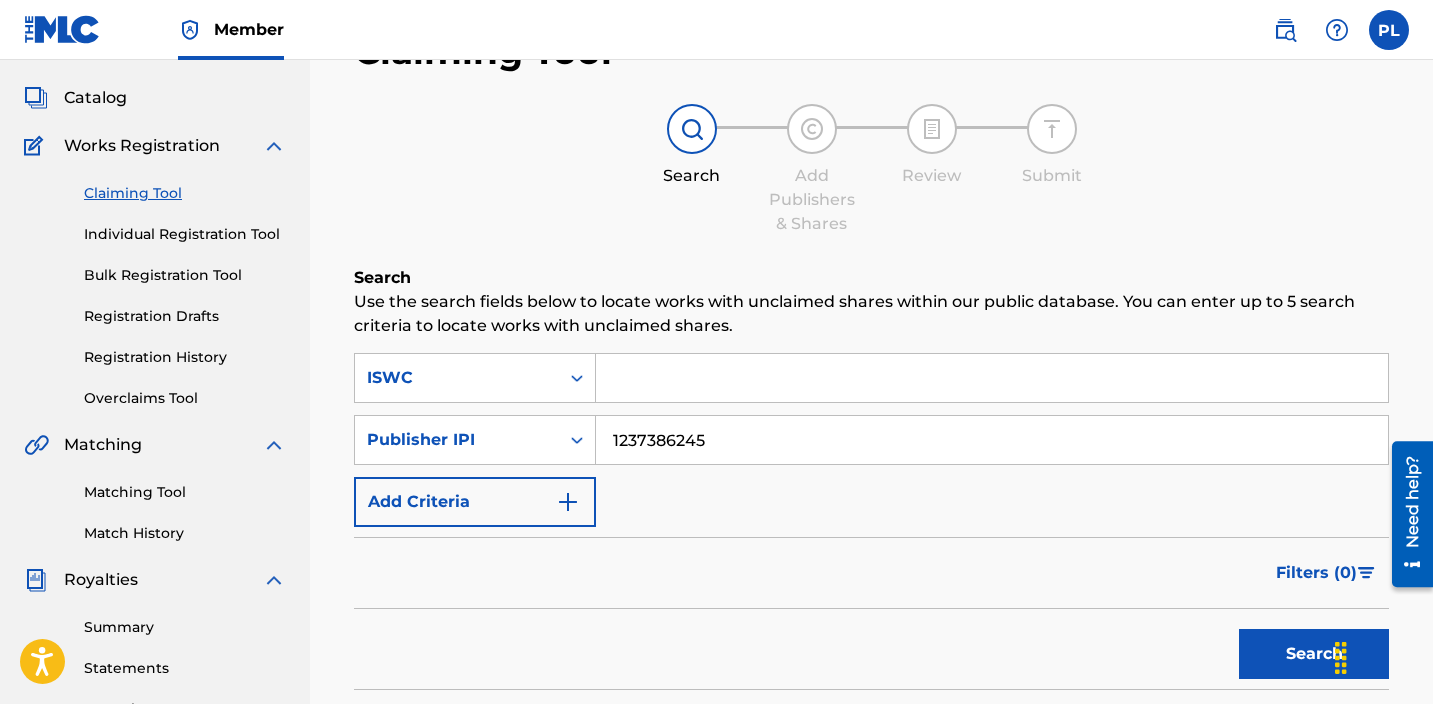 click at bounding box center (992, 378) 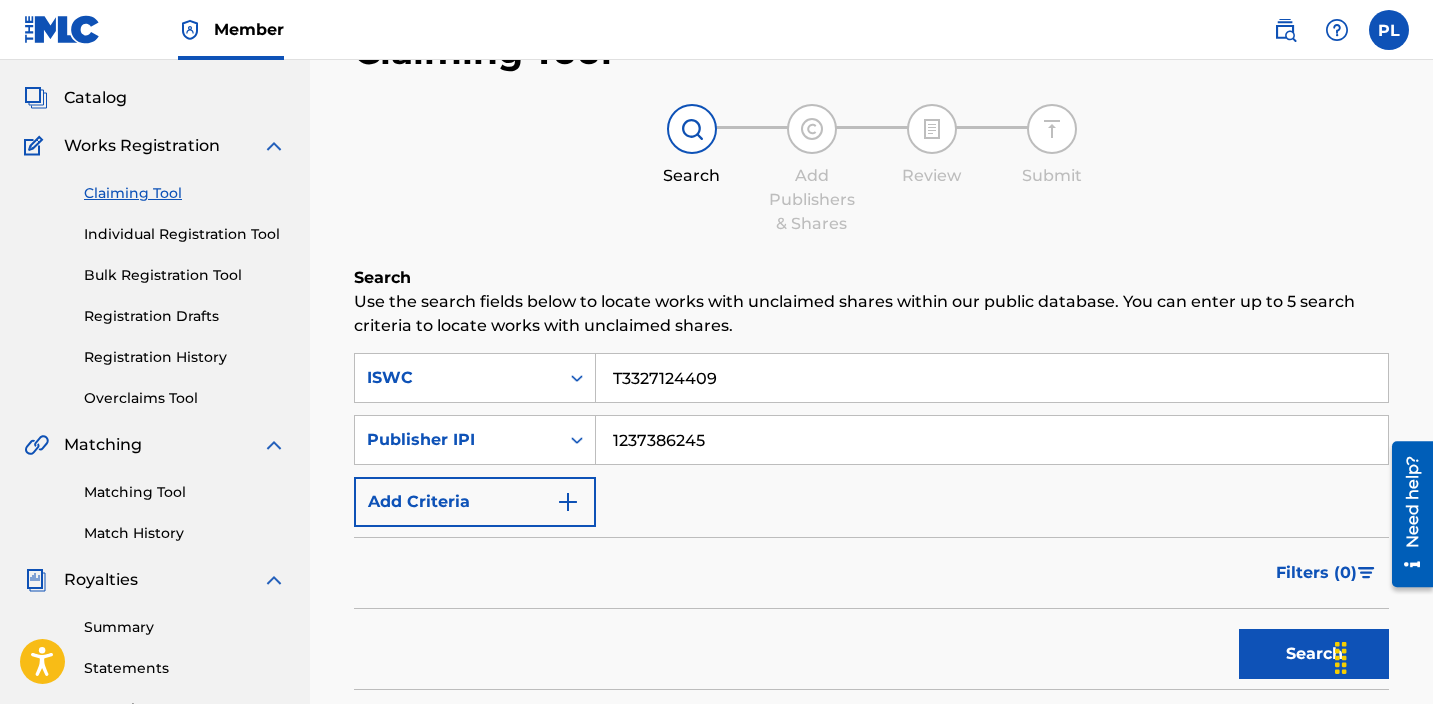 type on "T3327124409" 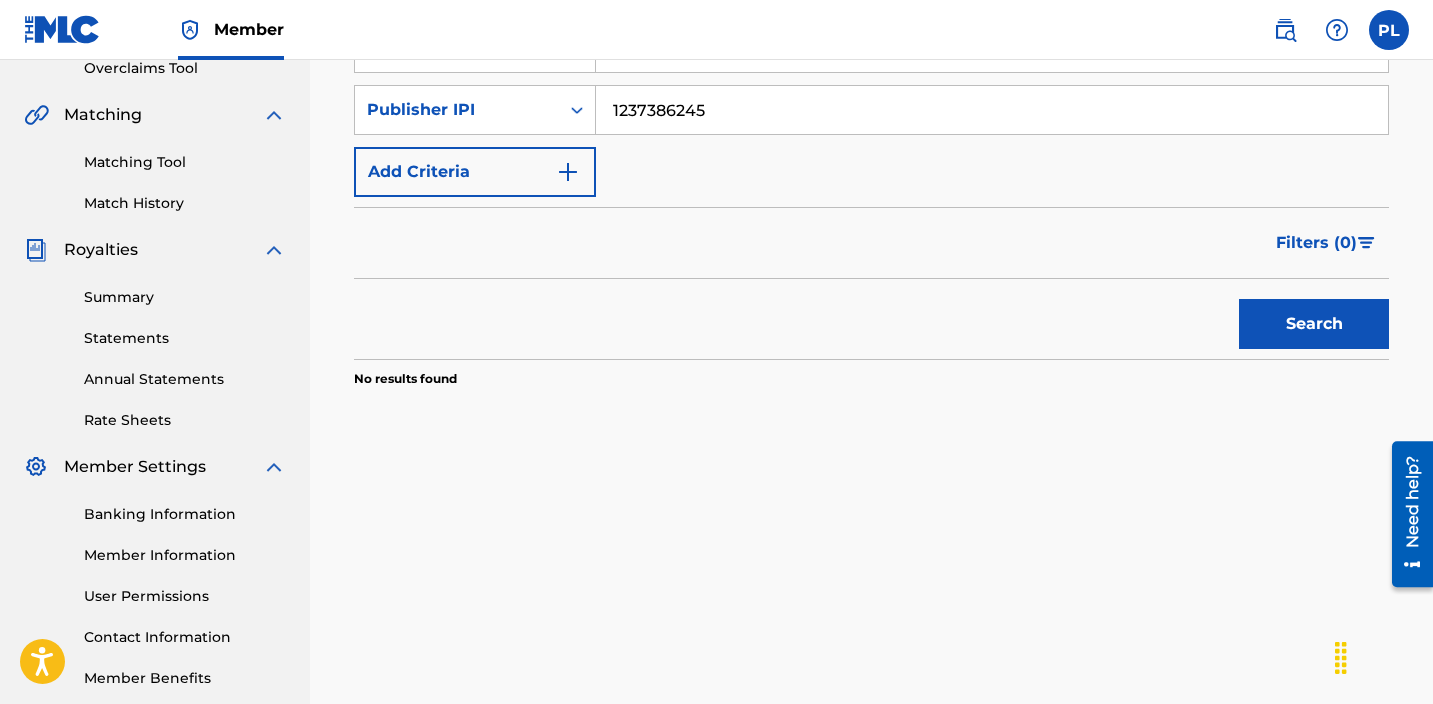 scroll, scrollTop: 536, scrollLeft: 0, axis: vertical 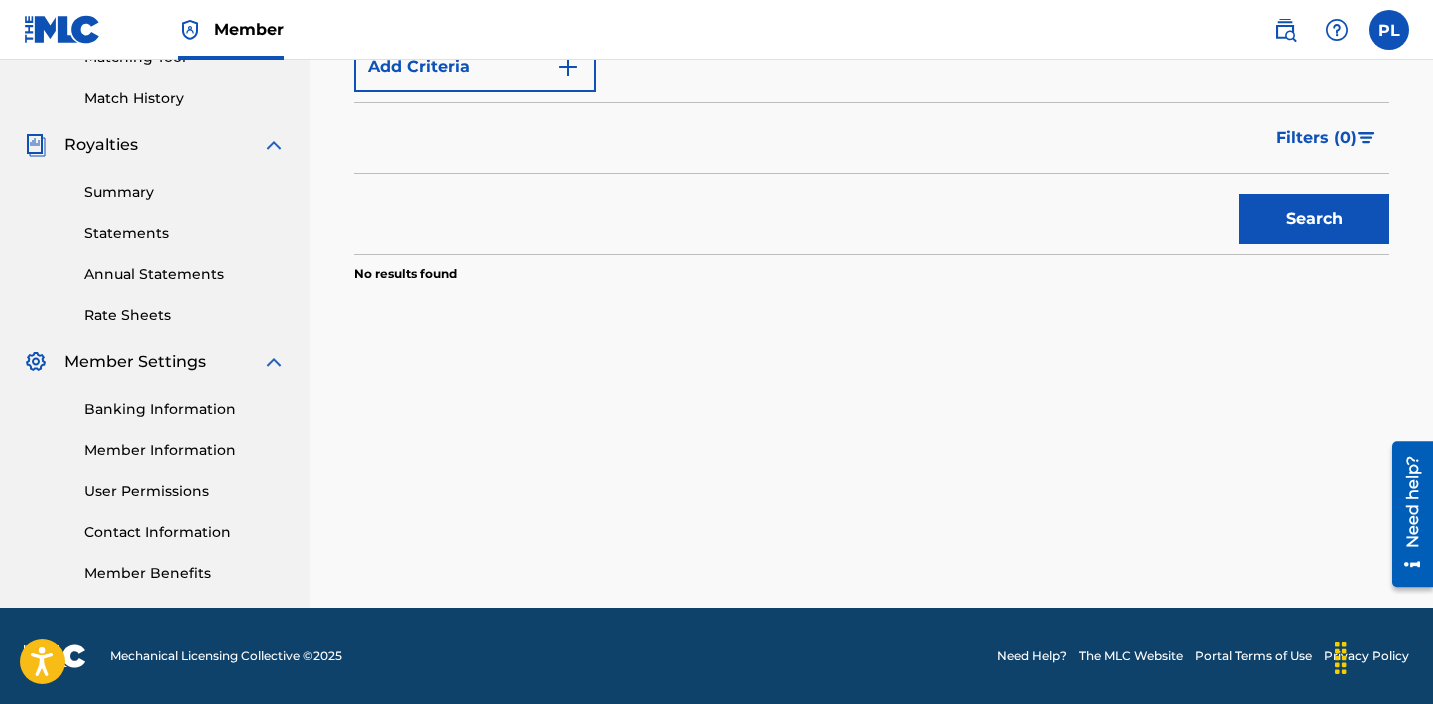 click on "Search" at bounding box center [1314, 219] 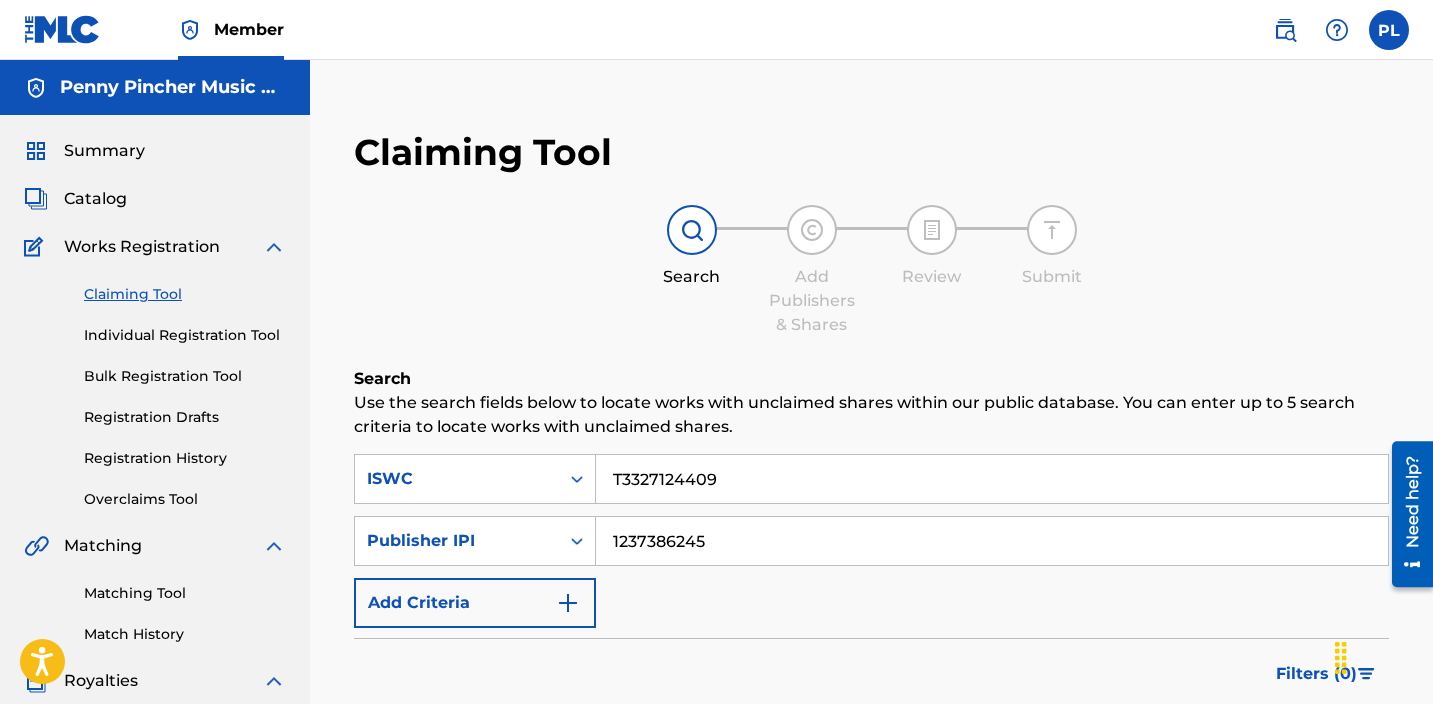 click on "T3327124409" at bounding box center [992, 479] 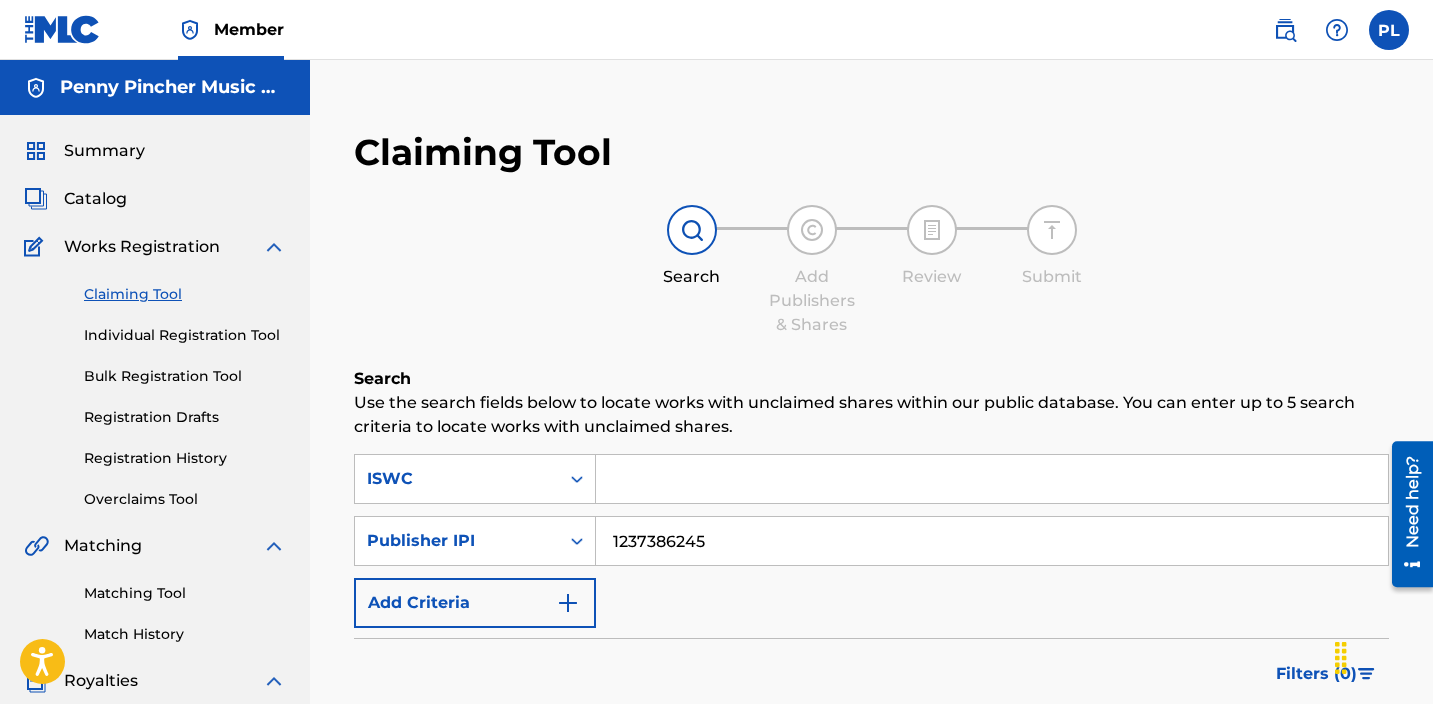 type 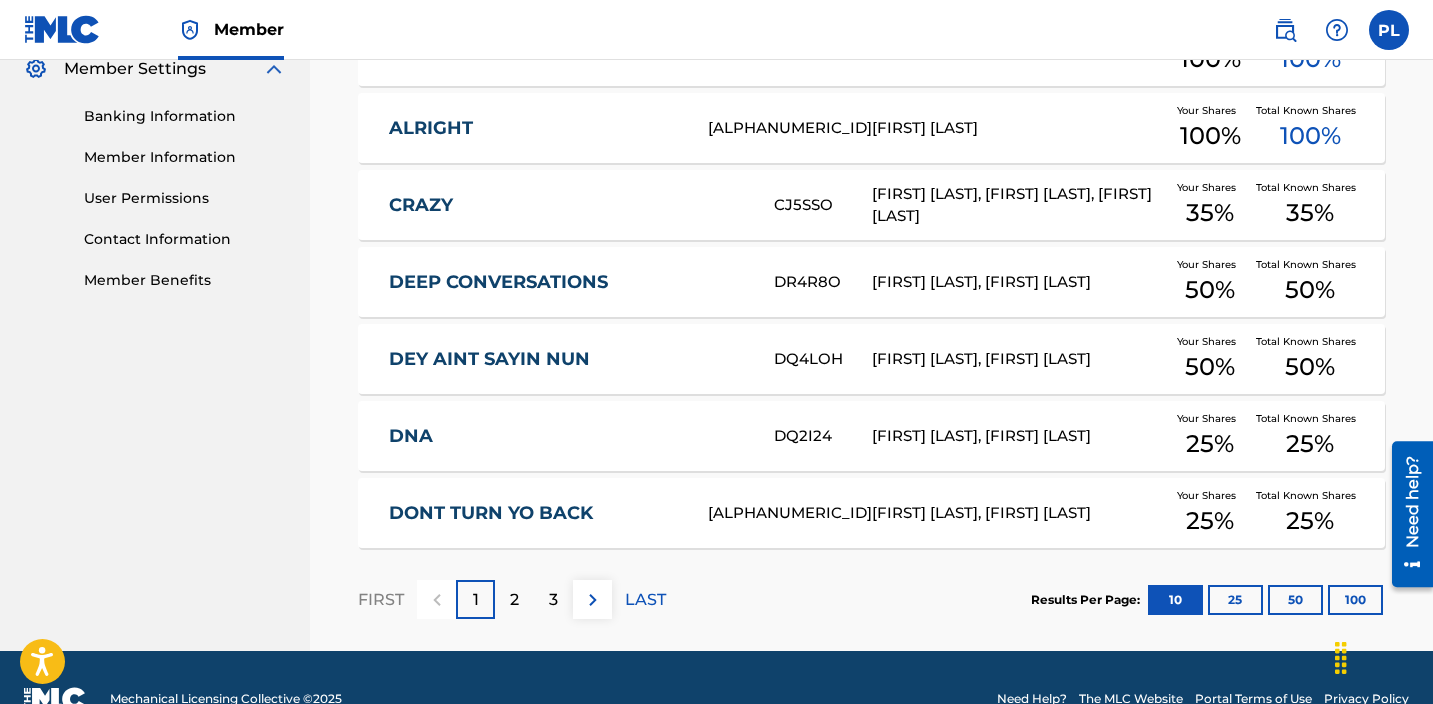 scroll, scrollTop: 872, scrollLeft: 0, axis: vertical 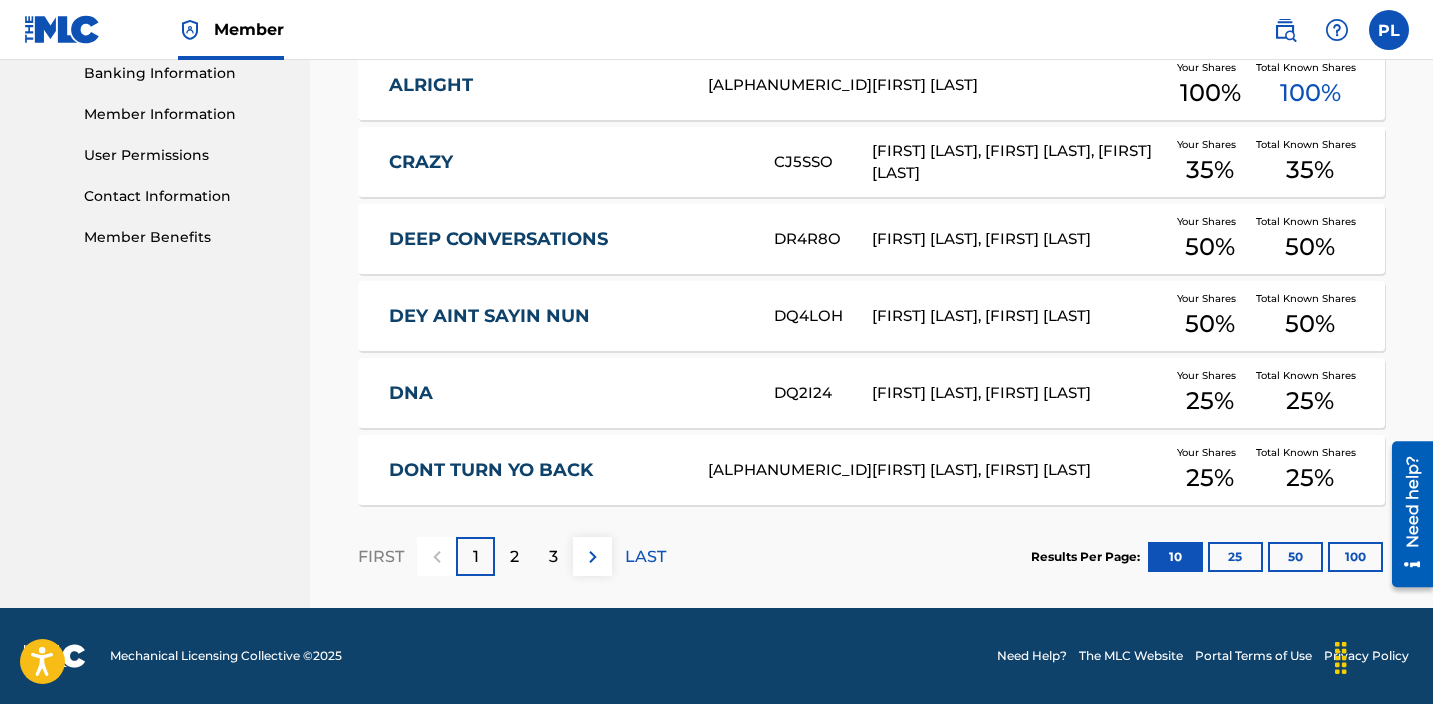 click on "100" at bounding box center [1355, 557] 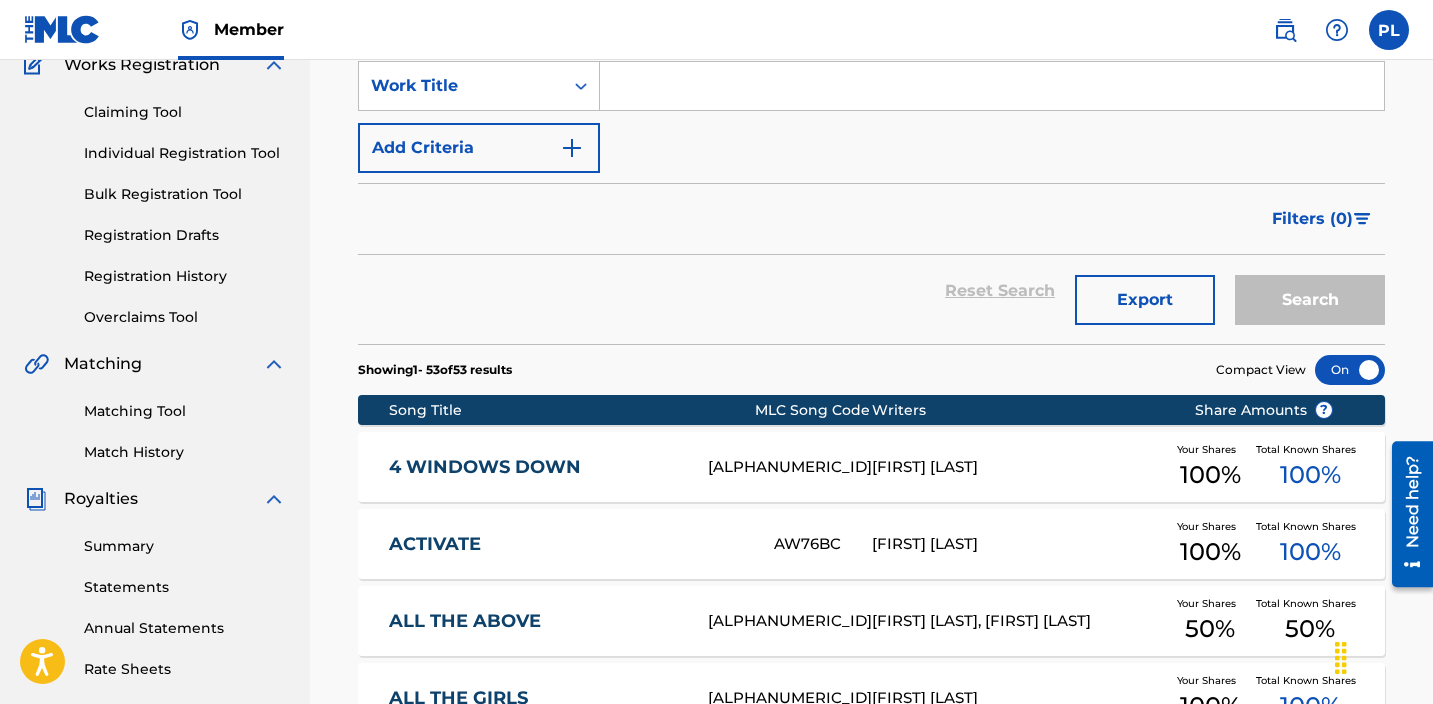 scroll, scrollTop: 183, scrollLeft: 0, axis: vertical 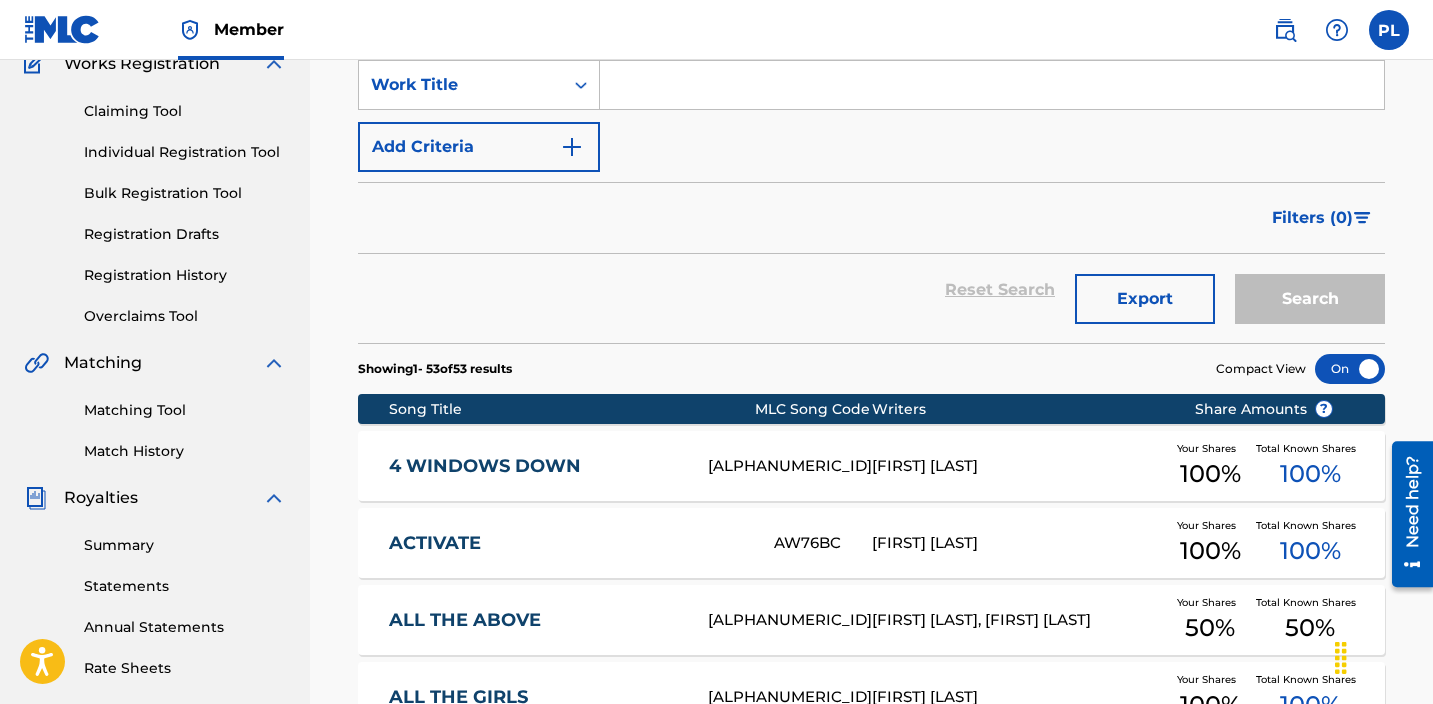 click on "Registration History" at bounding box center [185, 275] 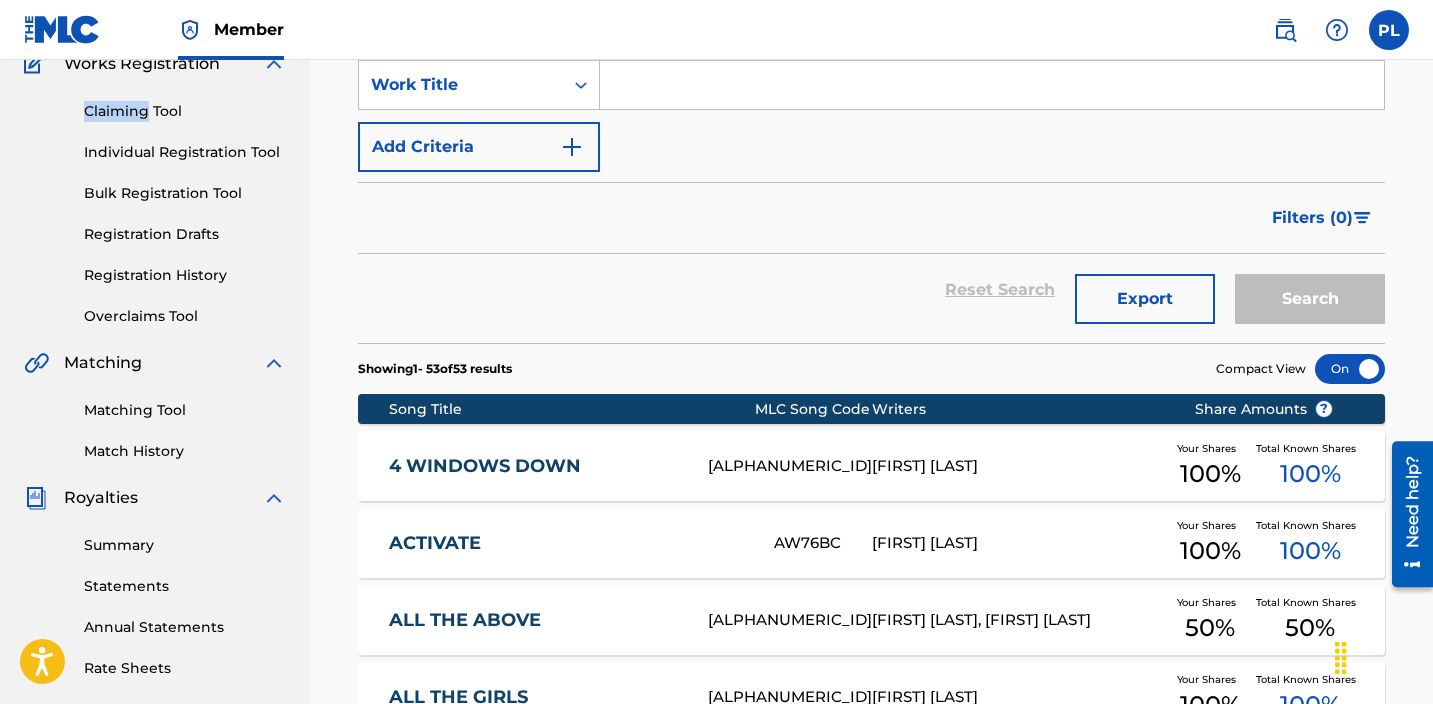 click on "Claiming Tool Individual Registration Tool Bulk Registration Tool Registration Drafts Registration History Overclaims Tool" at bounding box center (155, 201) 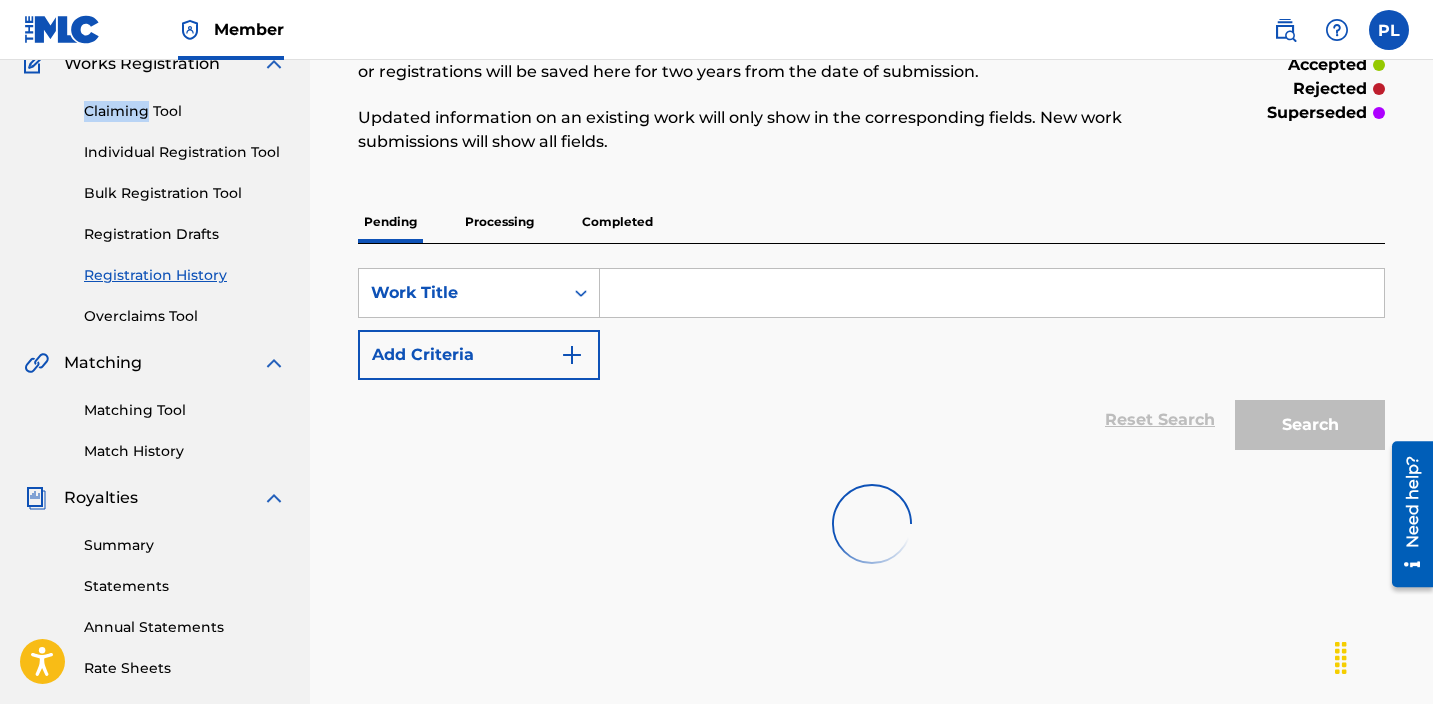 scroll, scrollTop: 0, scrollLeft: 0, axis: both 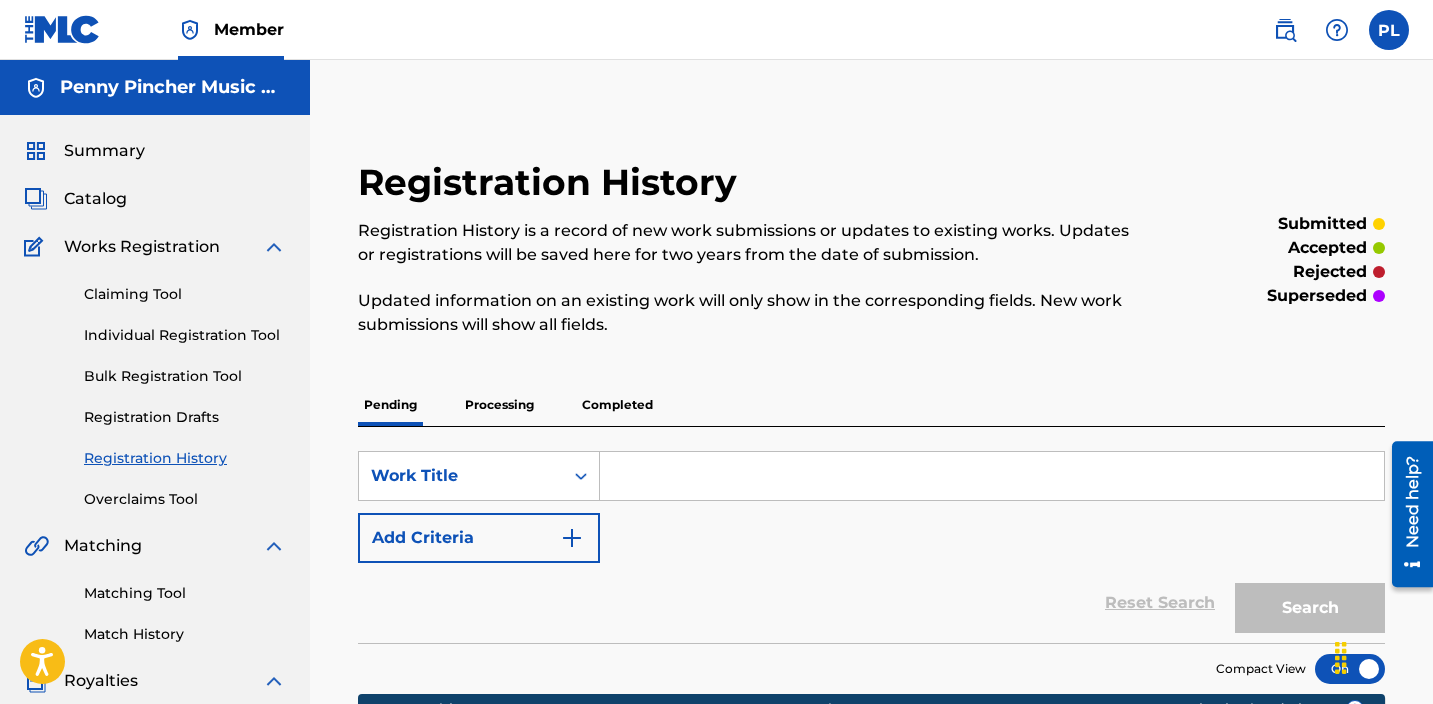 click on "Completed" at bounding box center [617, 405] 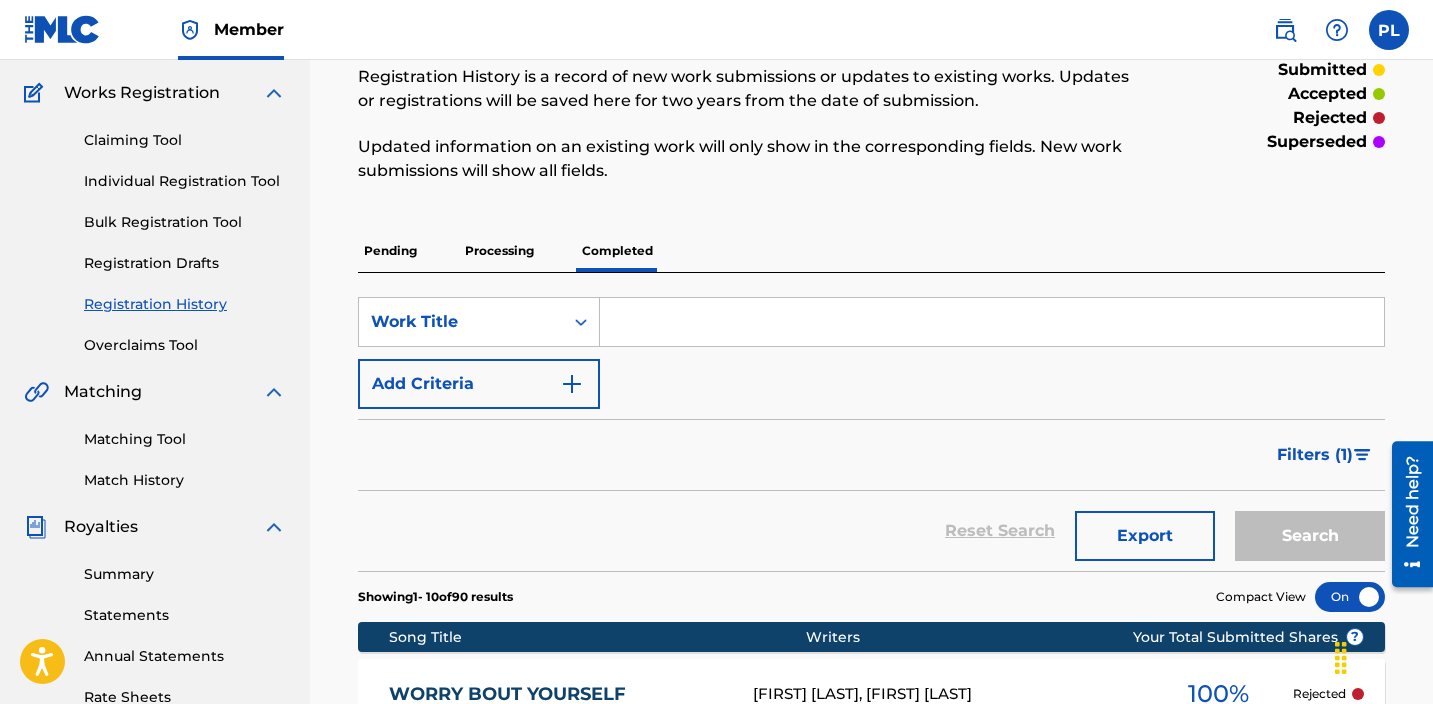 scroll, scrollTop: 168, scrollLeft: 0, axis: vertical 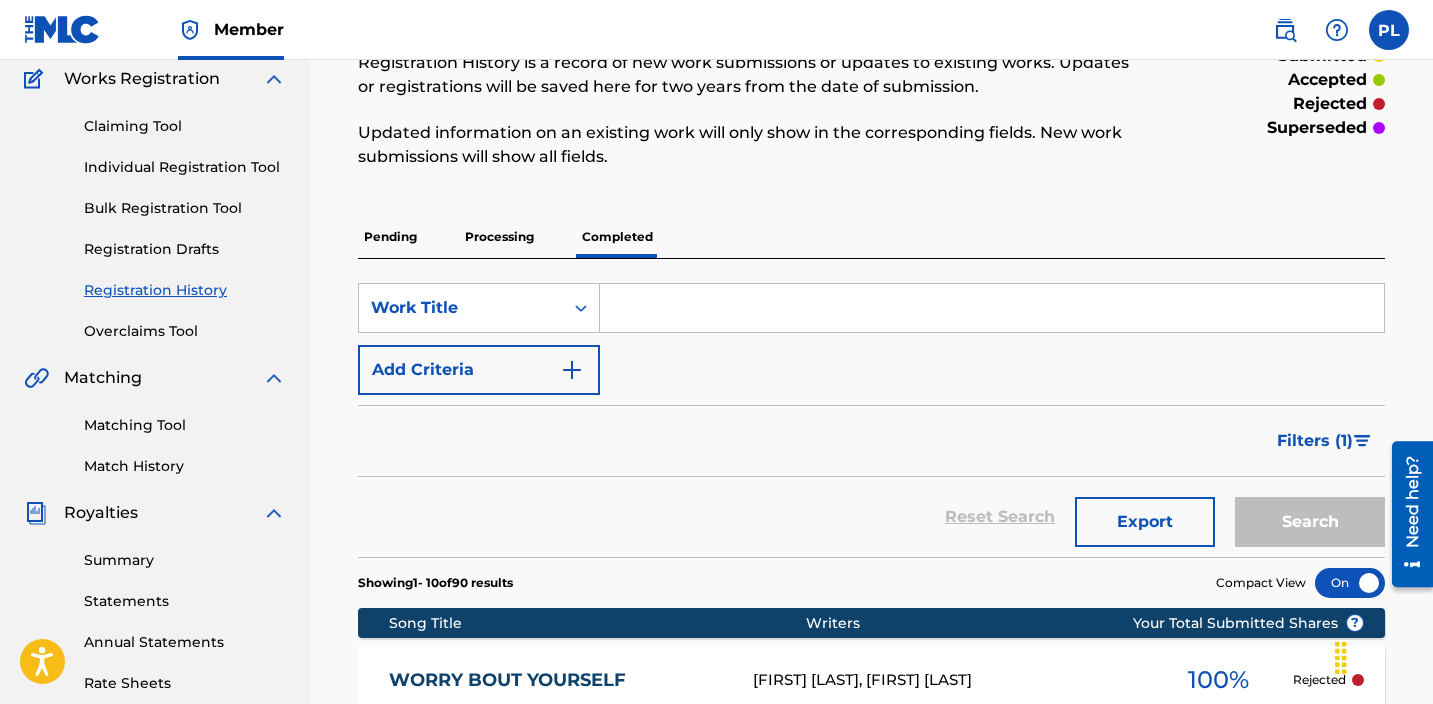 click on "Filters ( 1 )" at bounding box center [1315, 441] 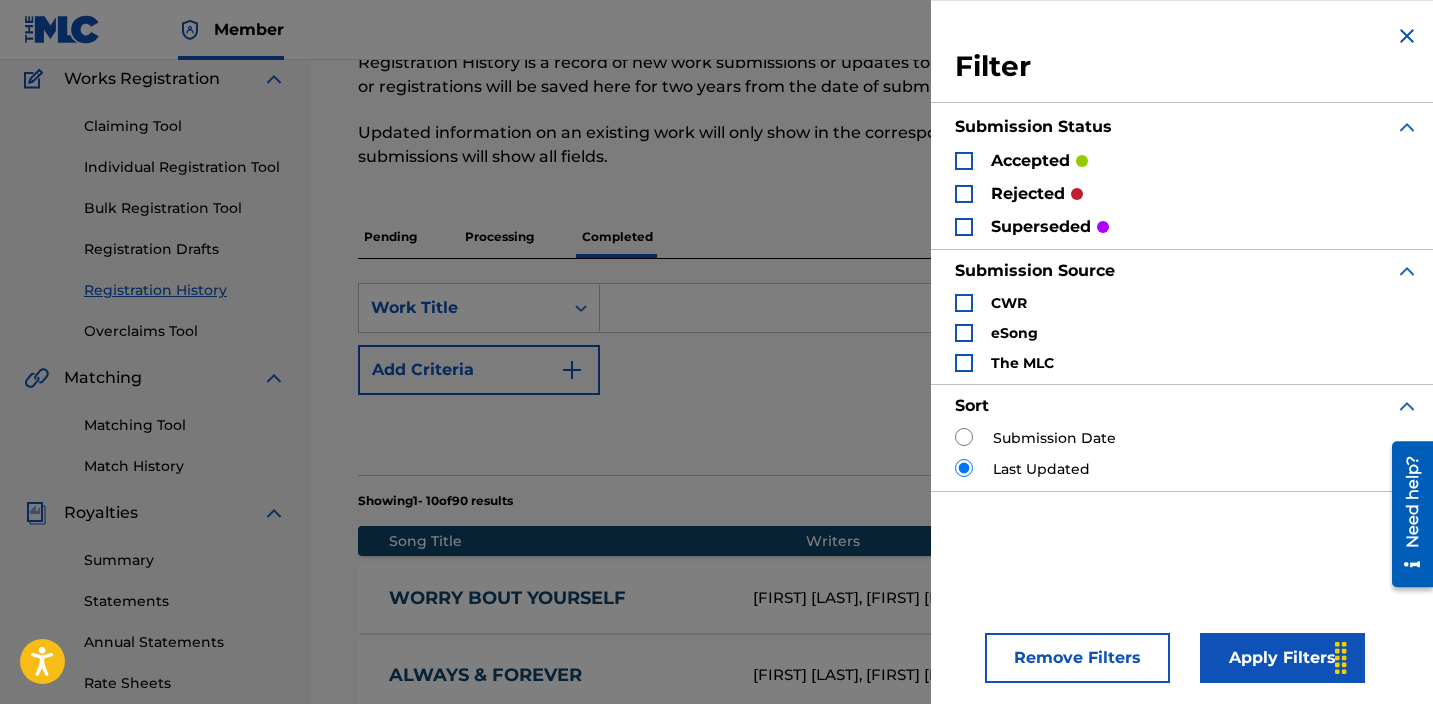 click at bounding box center [964, 194] 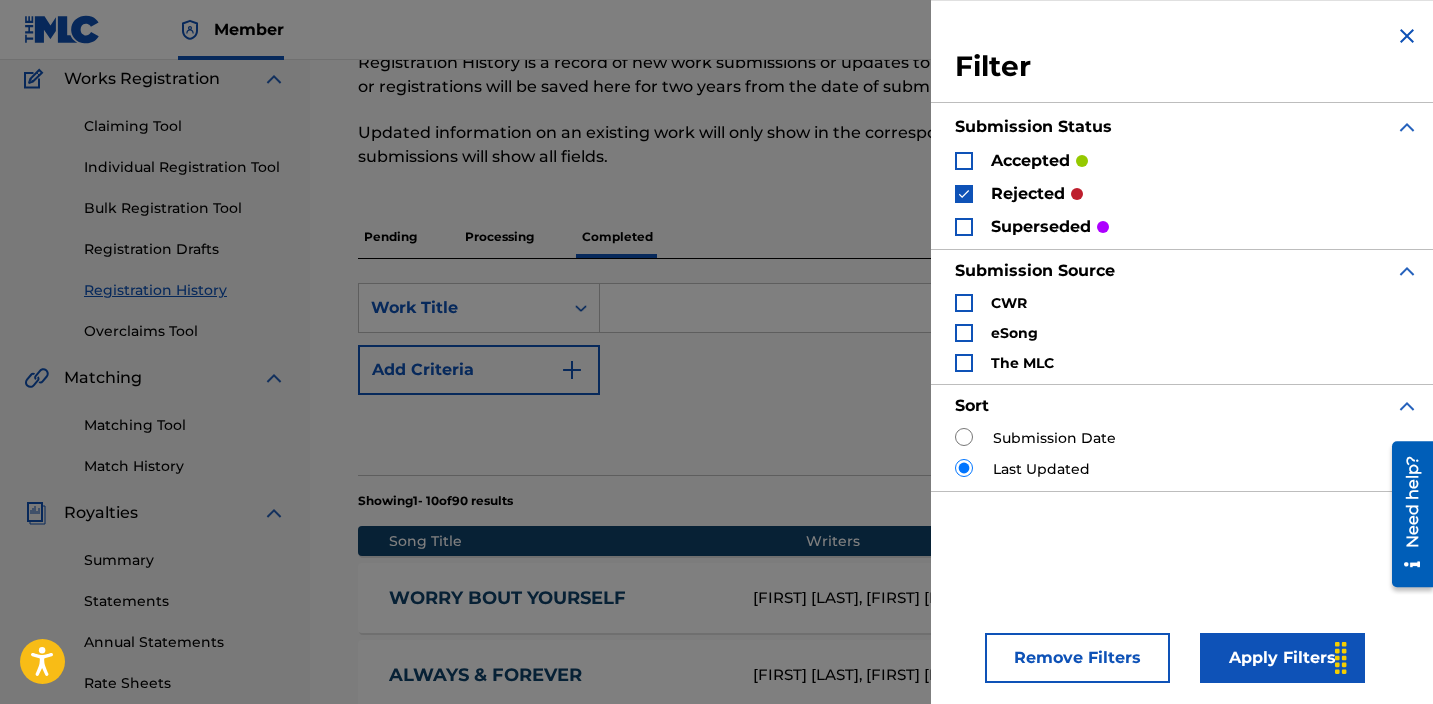 click on "Registration History Registration History is a record of new work submissions or updates to existing works. Updates or registrations will be saved here for two years from the date of submission. Updated information on an existing work will only show in the corresponding fields. New work submissions will show all fields." at bounding box center [753, 92] 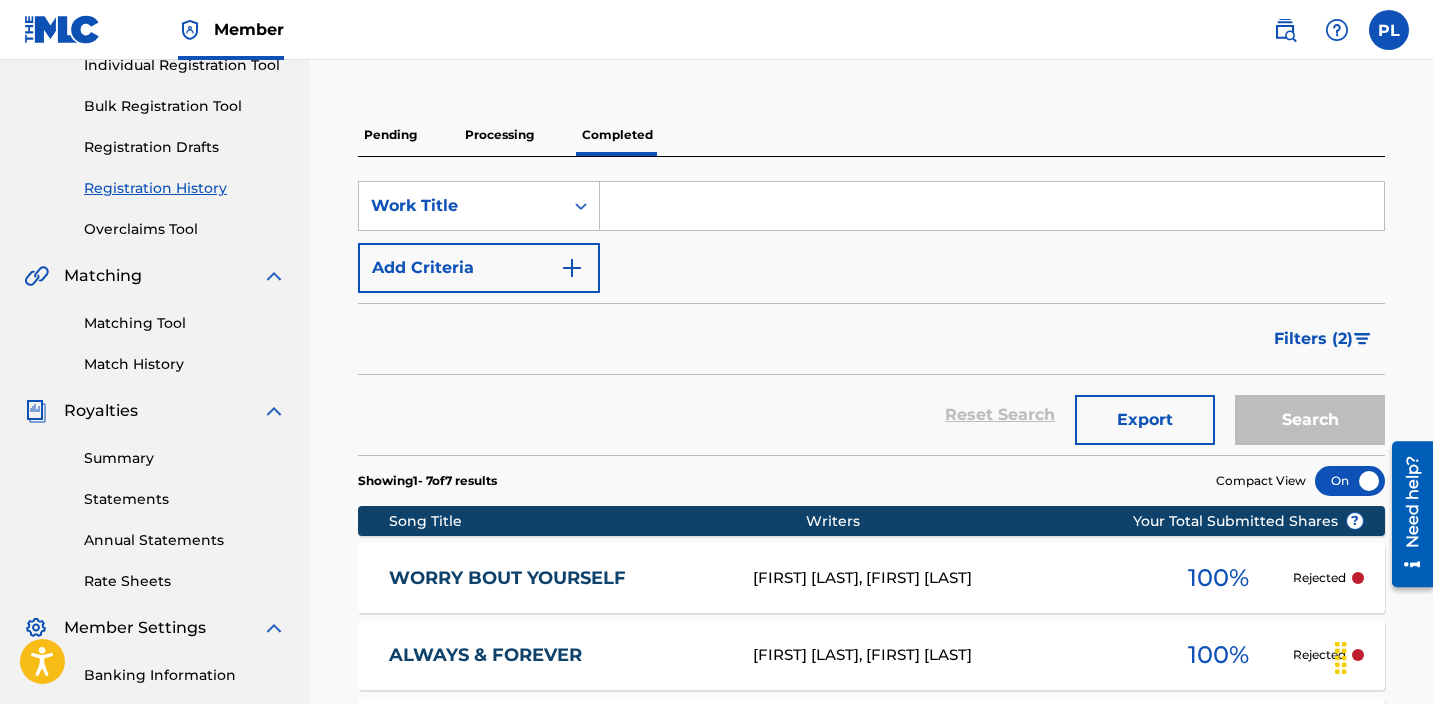 scroll, scrollTop: 0, scrollLeft: 0, axis: both 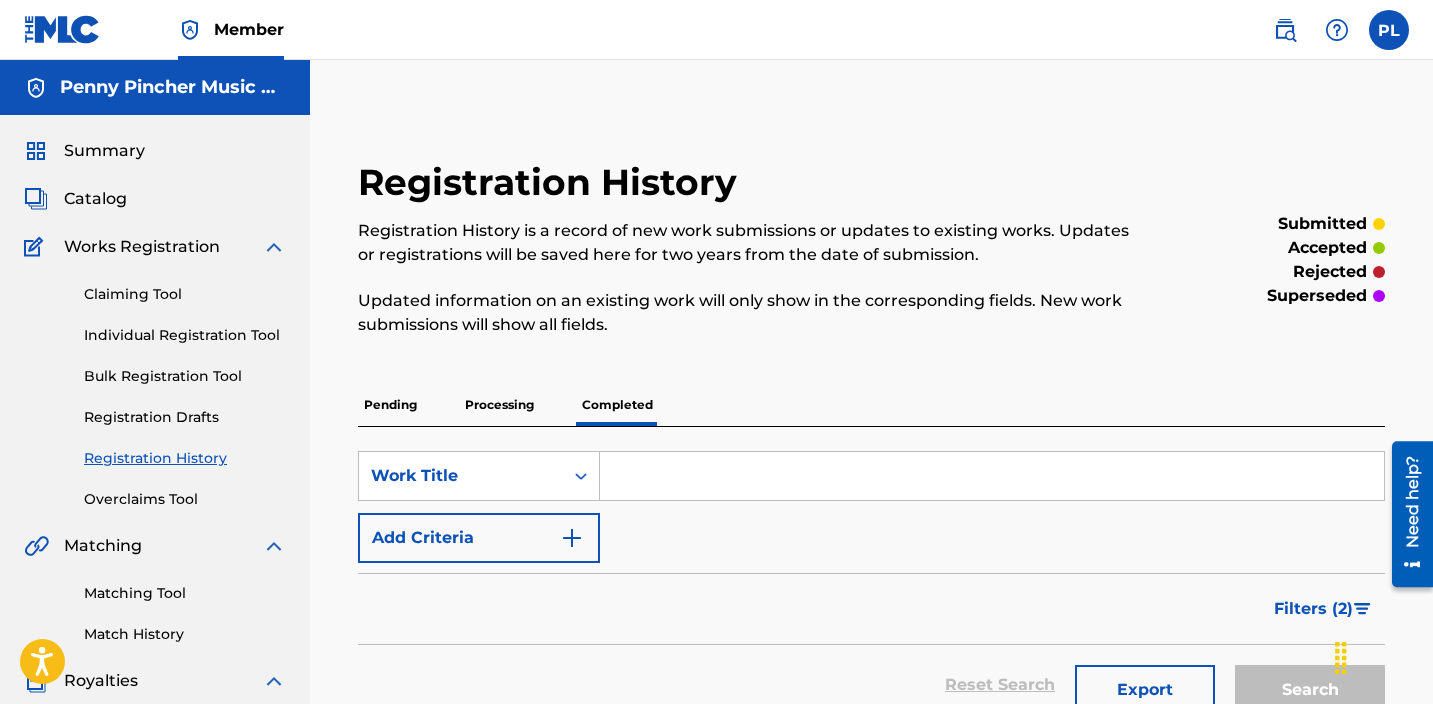 click on "Processing" at bounding box center (499, 405) 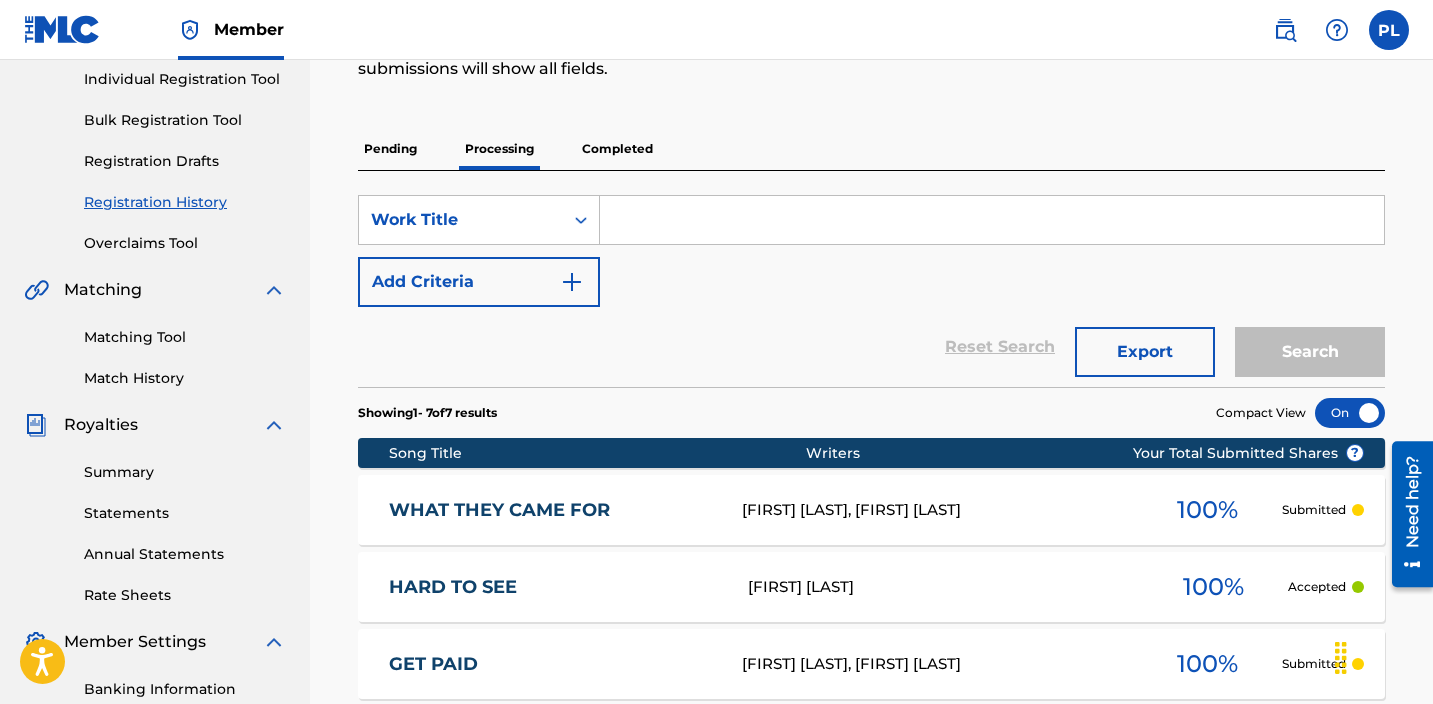 scroll, scrollTop: 116, scrollLeft: 0, axis: vertical 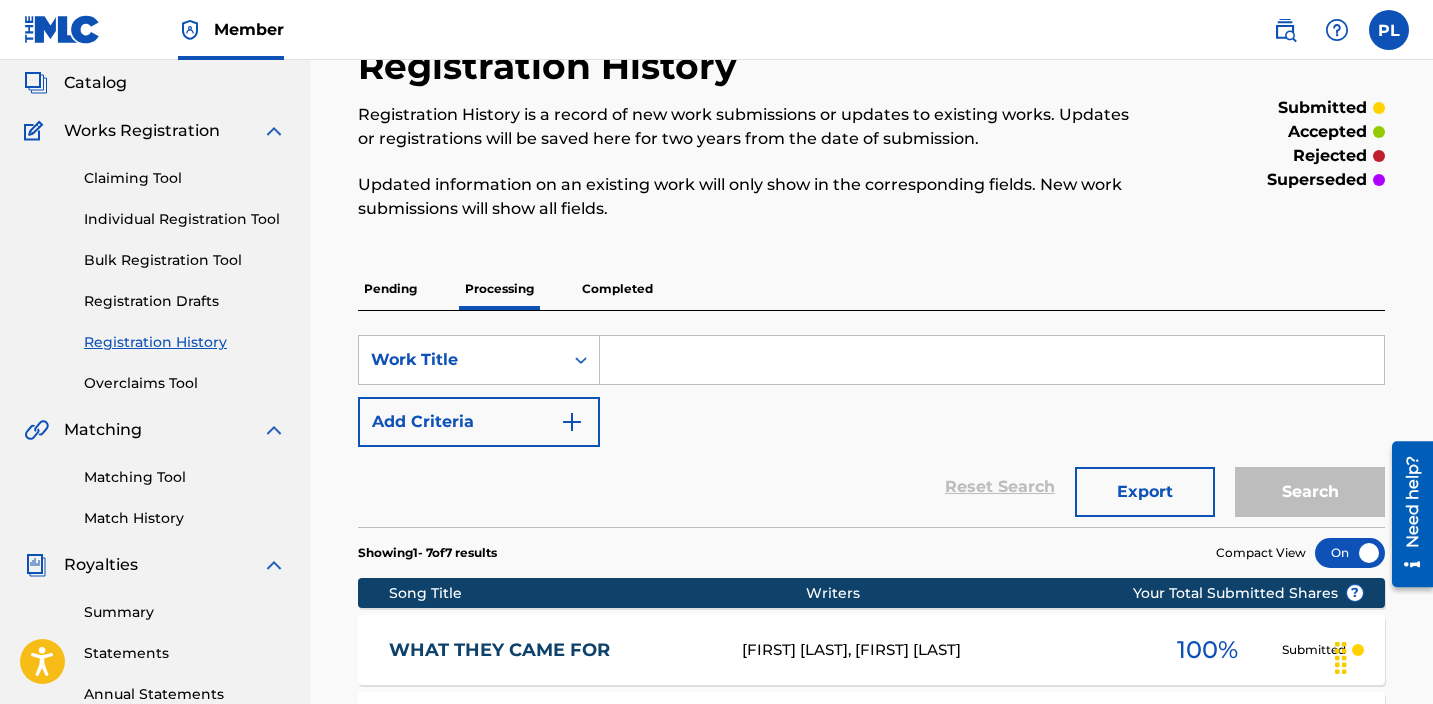 click on "Pending" at bounding box center [390, 289] 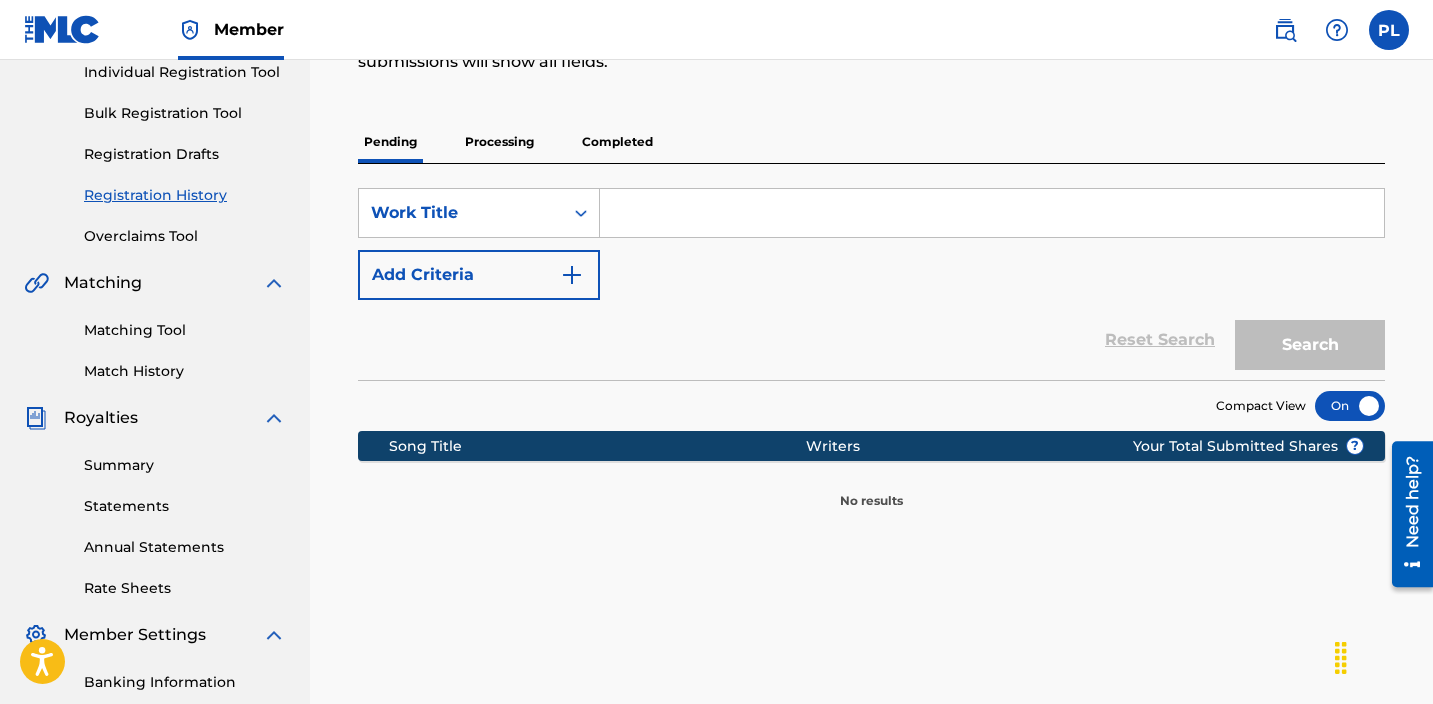 scroll, scrollTop: 238, scrollLeft: 0, axis: vertical 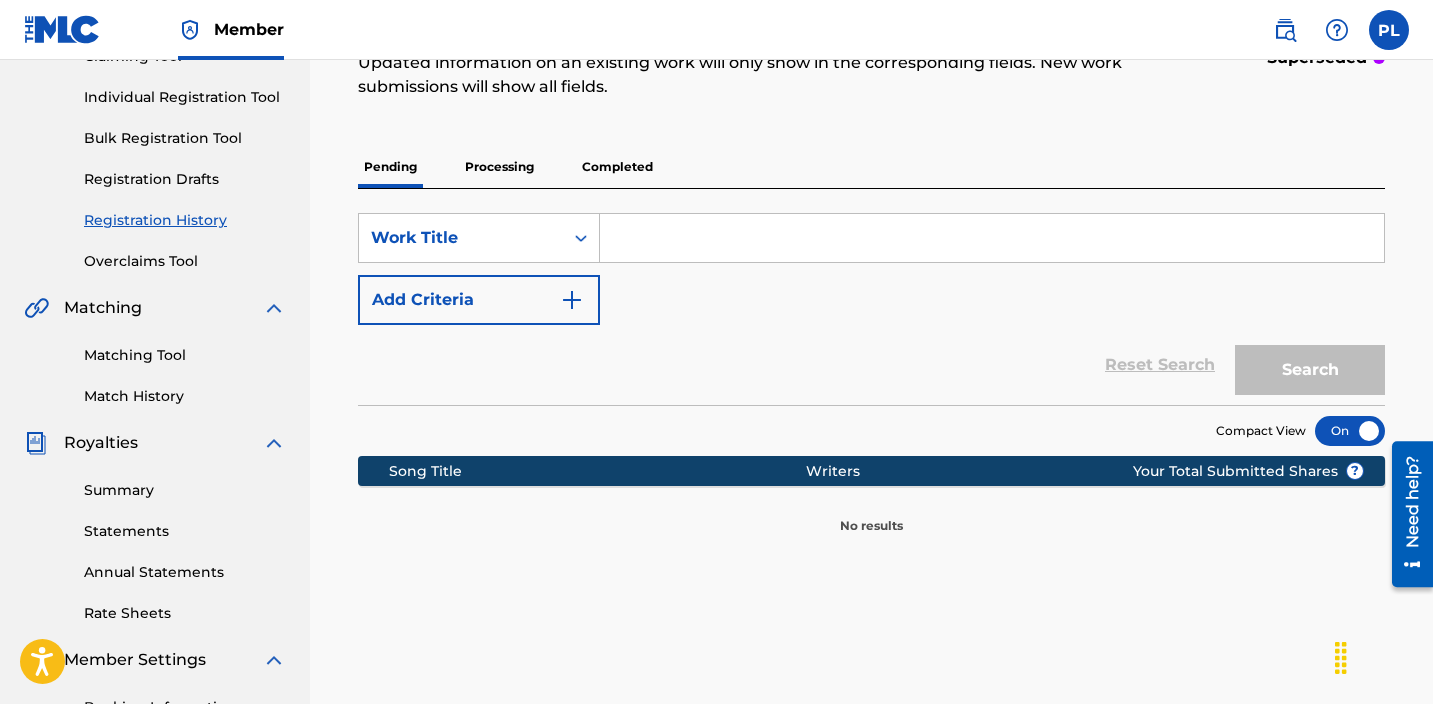 click on "Processing" at bounding box center [499, 167] 